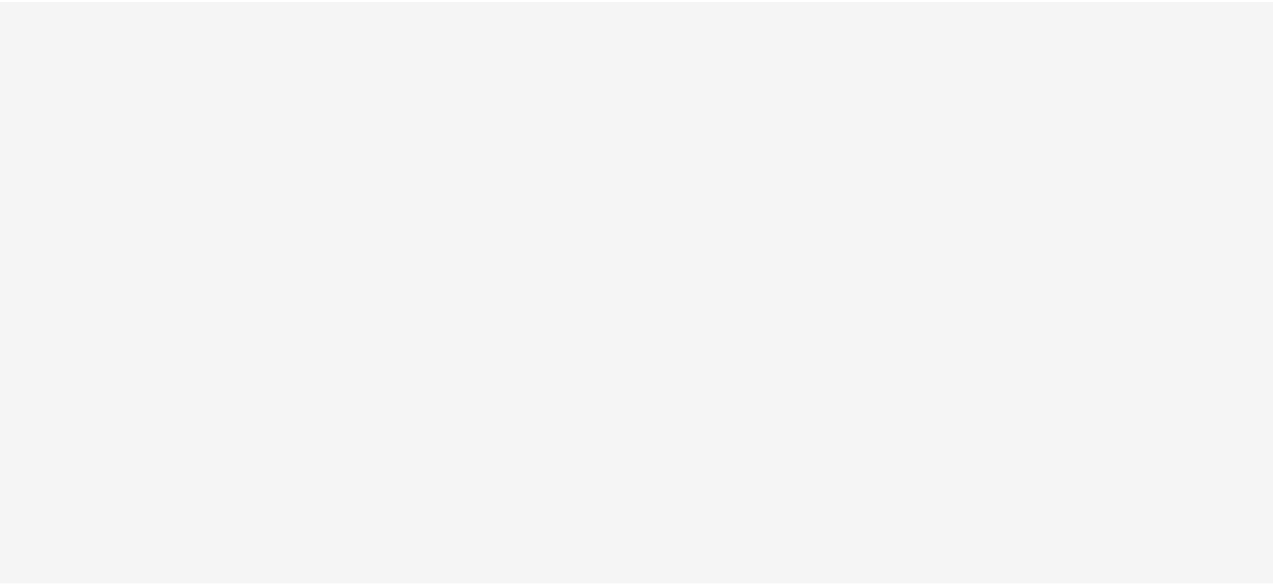 scroll, scrollTop: 0, scrollLeft: 0, axis: both 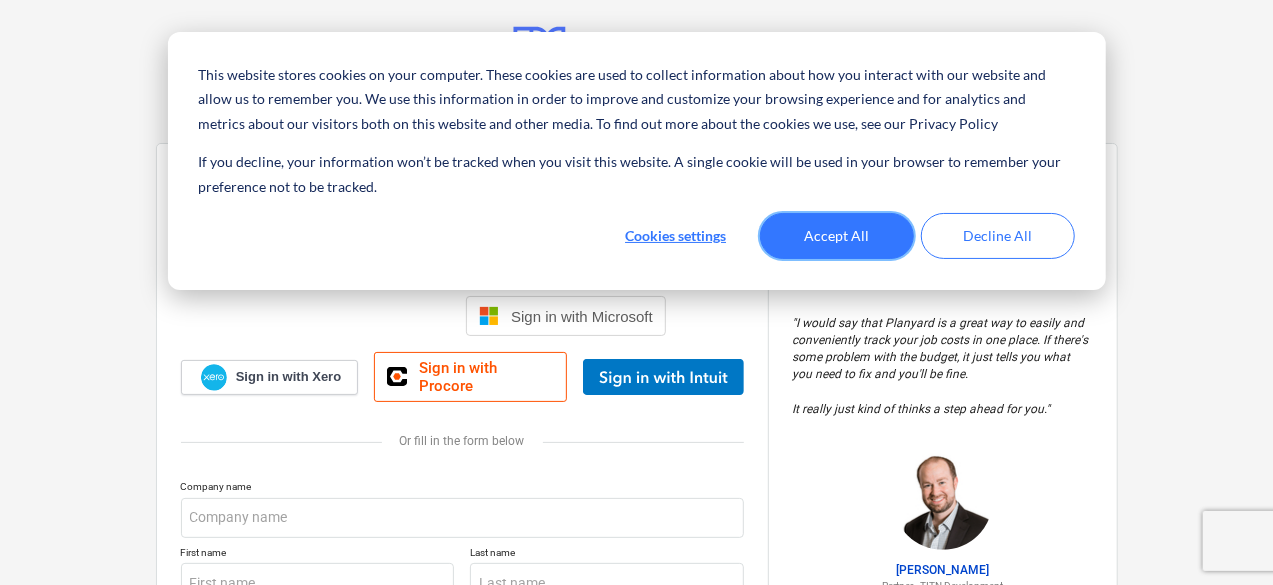 click on "Accept All" at bounding box center [837, 236] 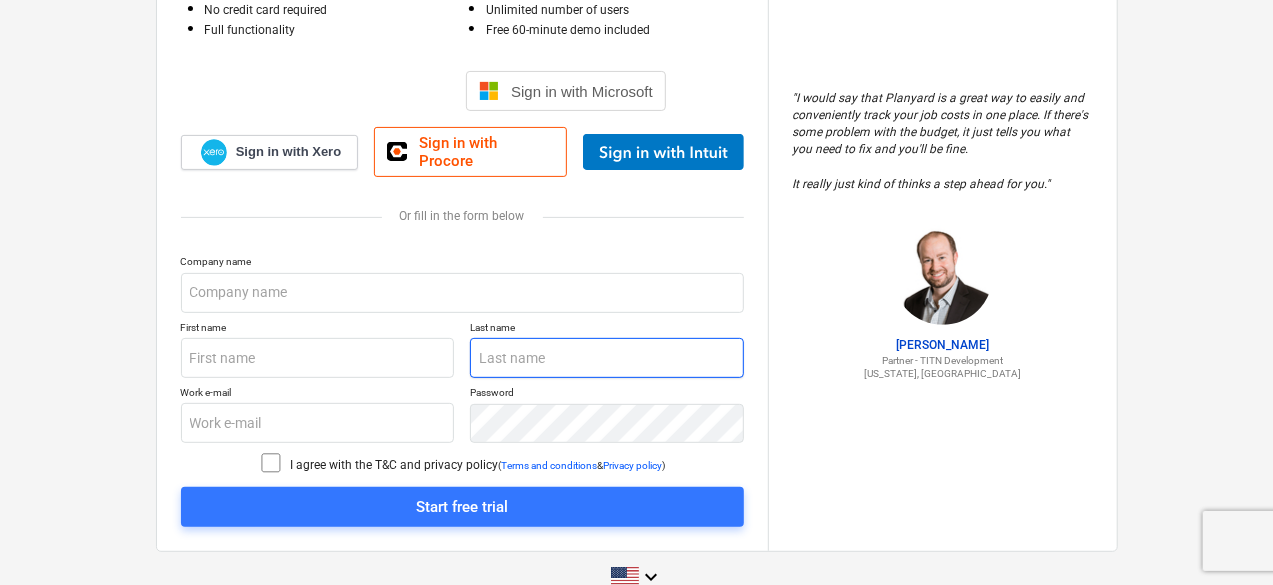 scroll, scrollTop: 244, scrollLeft: 0, axis: vertical 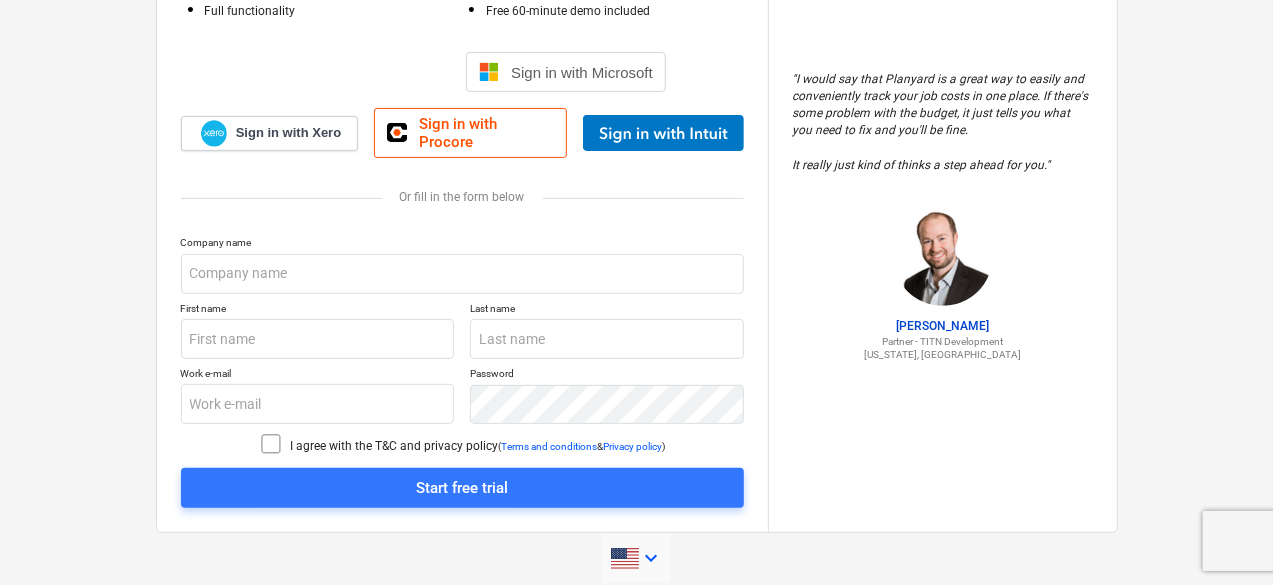 click on "keyboard_arrow_down" at bounding box center [651, 558] 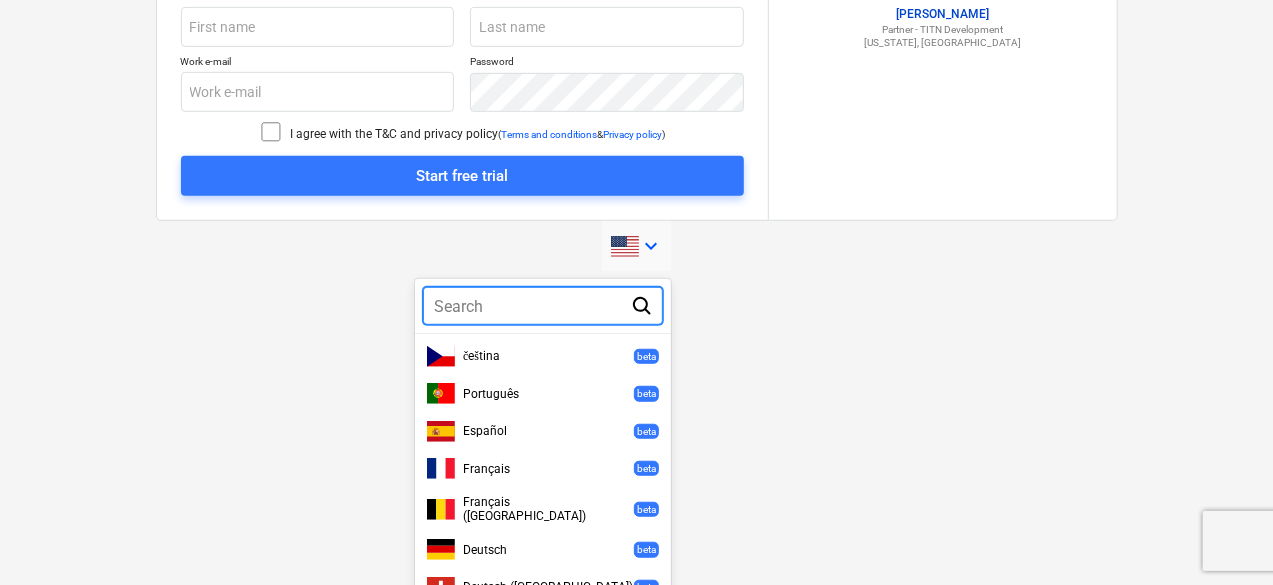 scroll, scrollTop: 604, scrollLeft: 0, axis: vertical 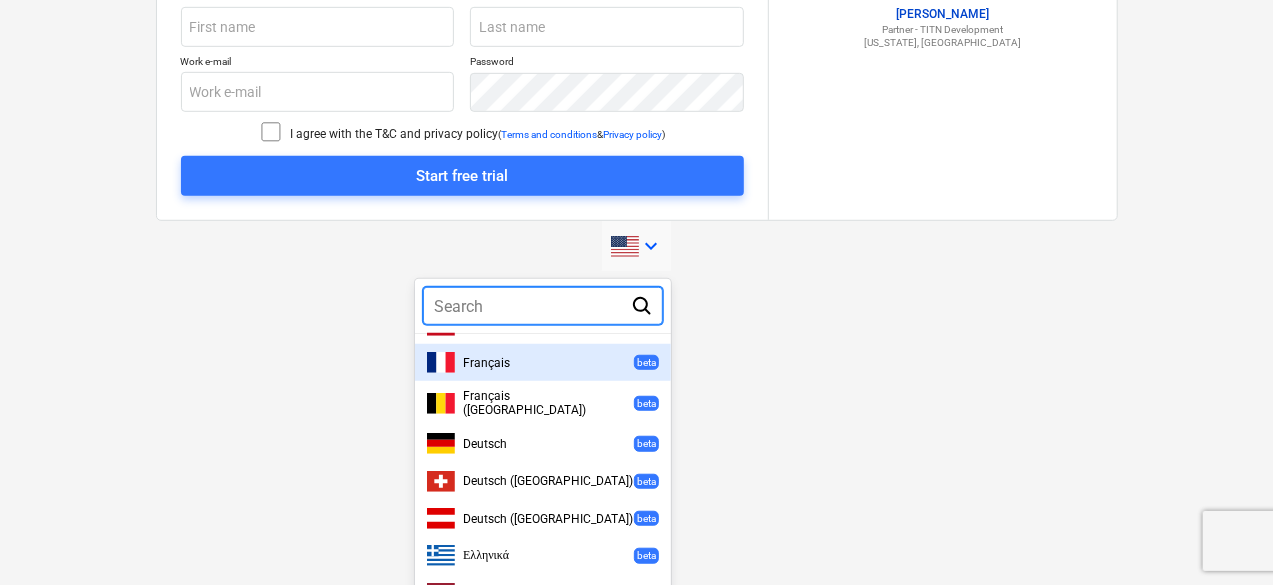 click at bounding box center [527, 306] 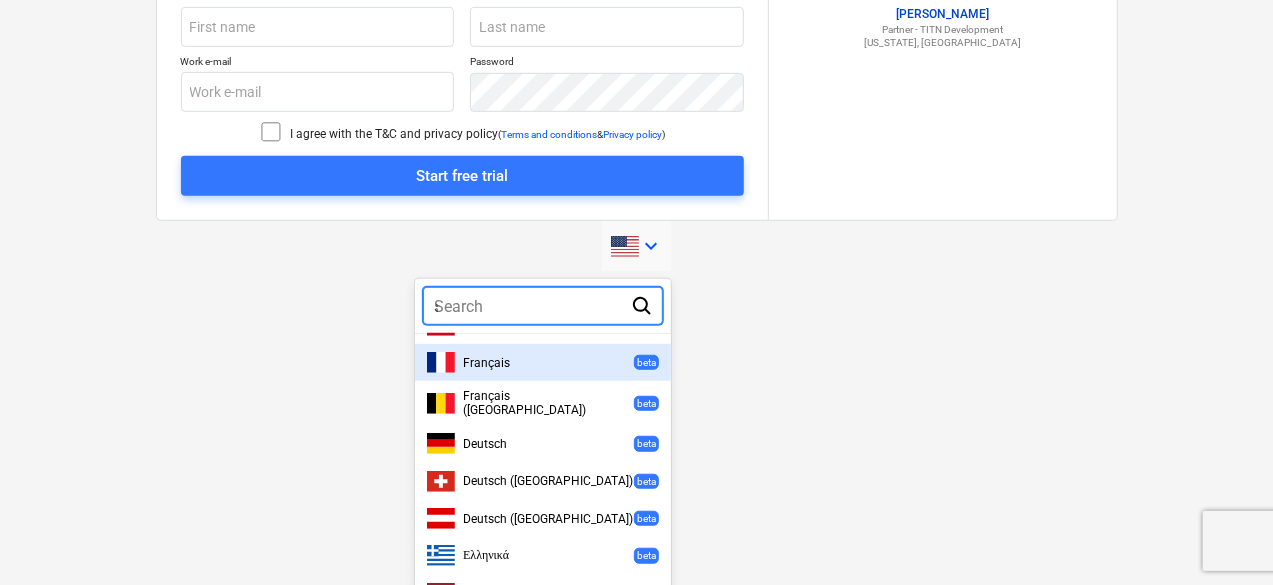 scroll, scrollTop: 0, scrollLeft: 0, axis: both 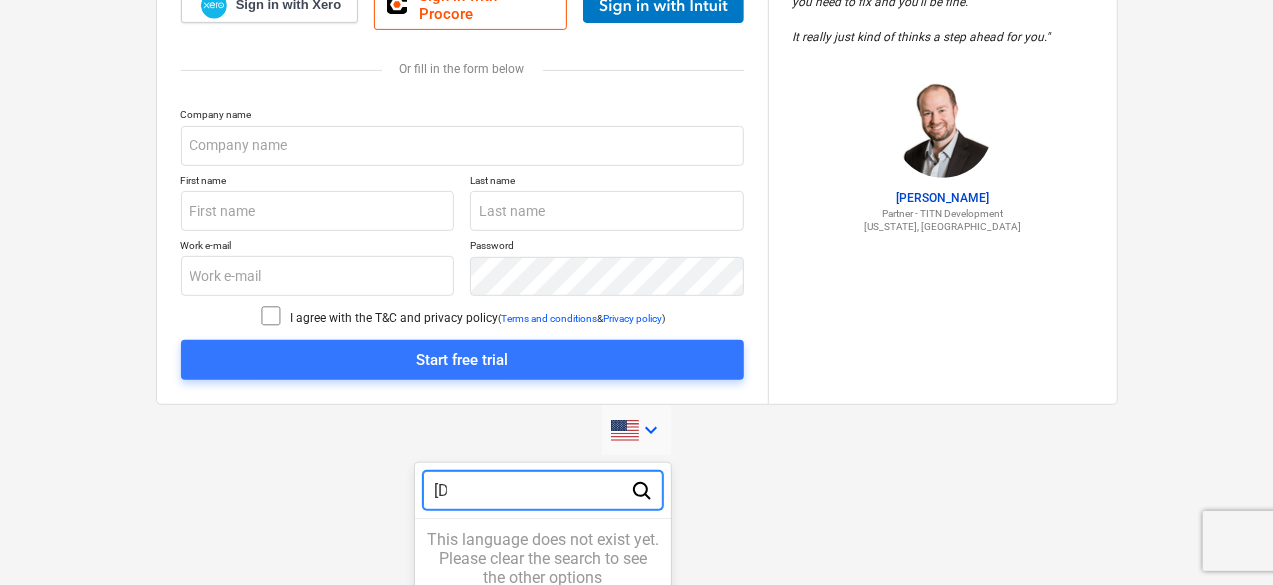 type on "ะ" 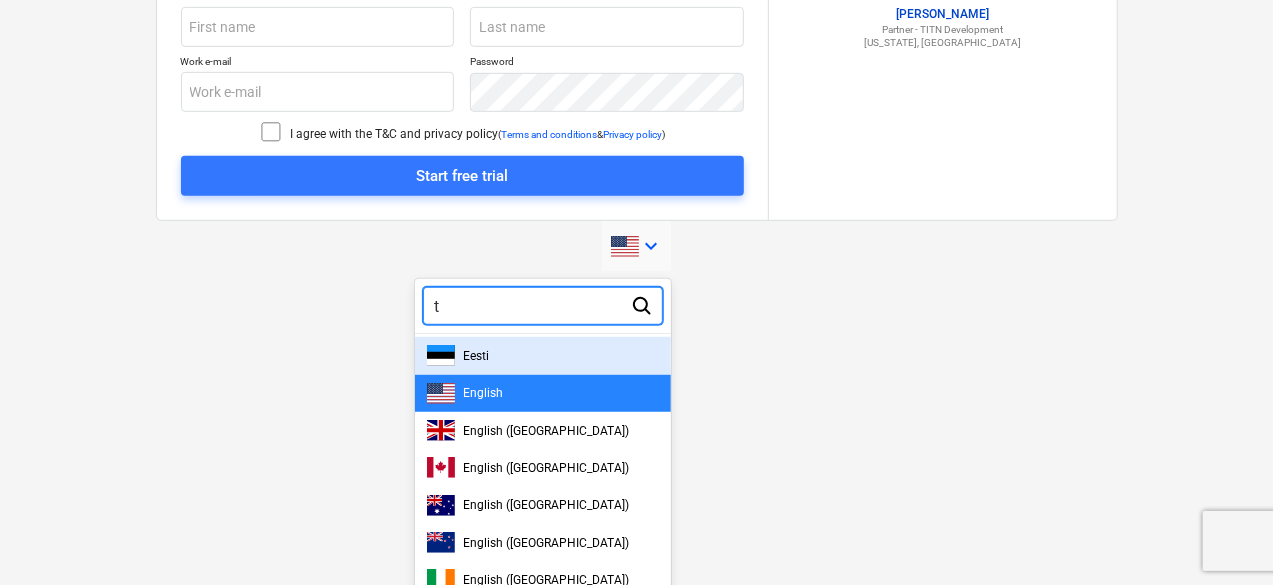 scroll, scrollTop: 372, scrollLeft: 0, axis: vertical 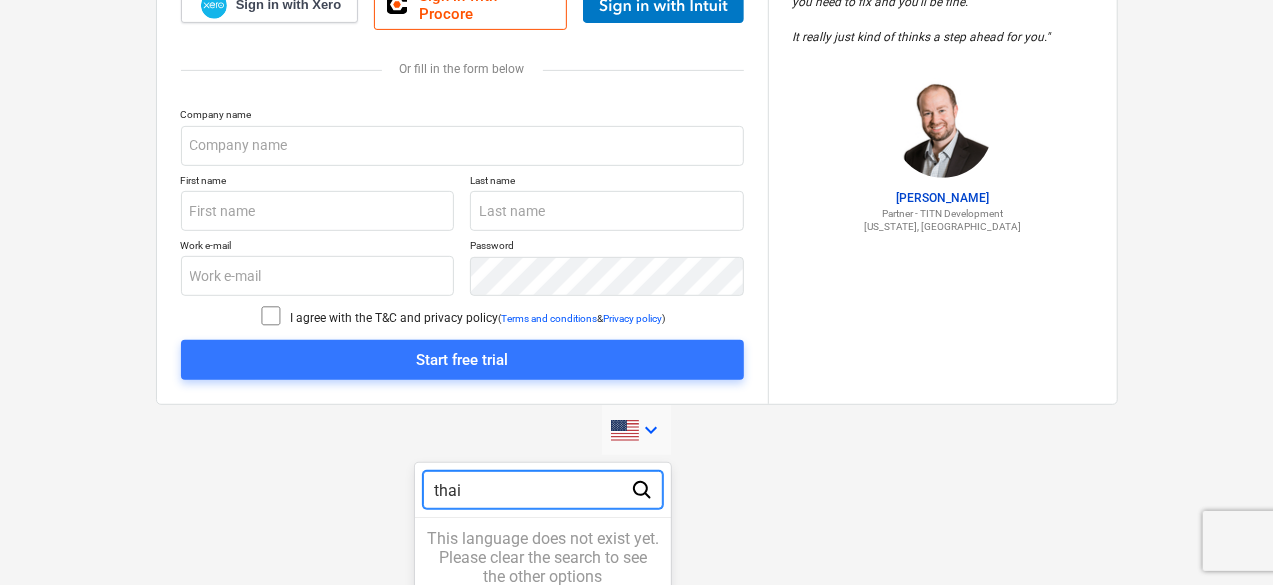 type on "thai" 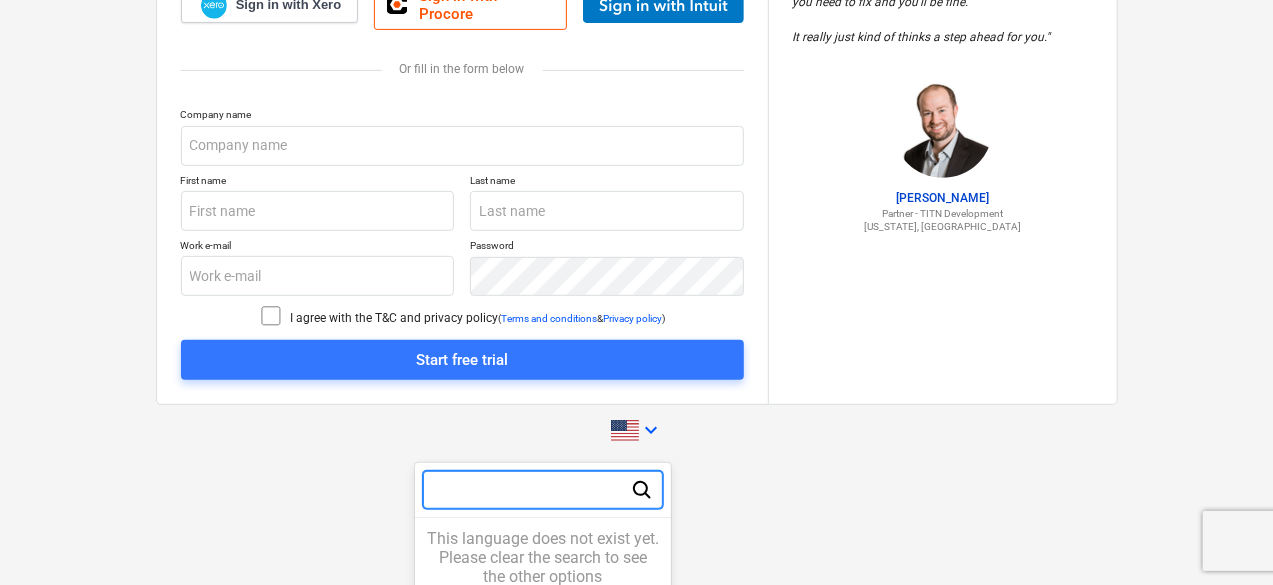 click at bounding box center [636, 292] 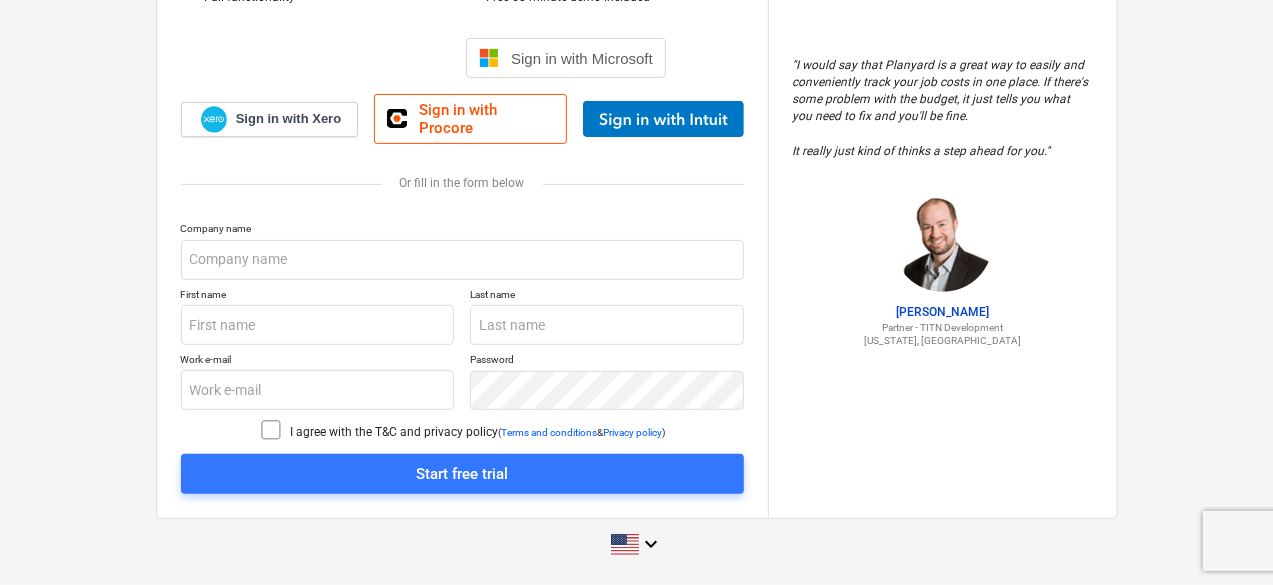 scroll, scrollTop: 244, scrollLeft: 0, axis: vertical 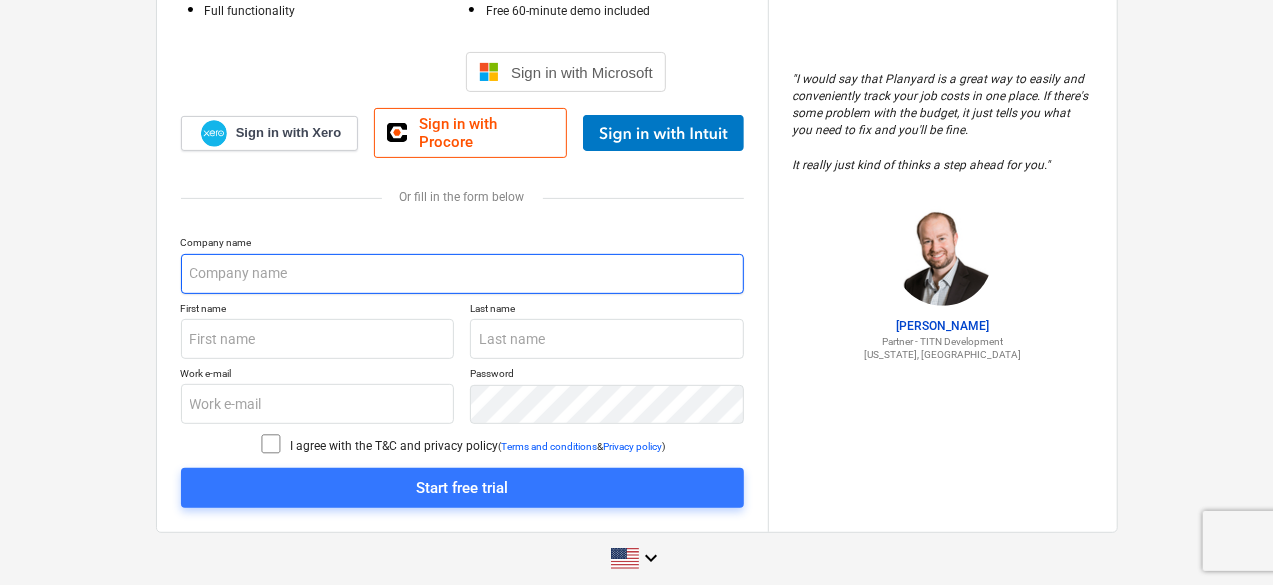 click at bounding box center (462, 274) 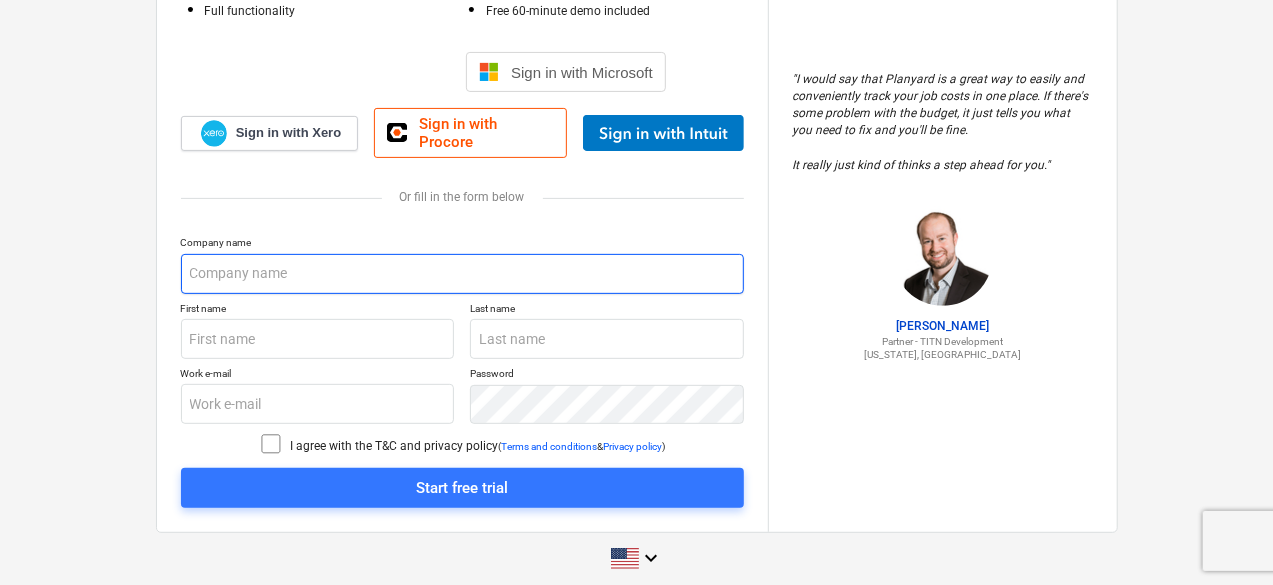 scroll, scrollTop: 0, scrollLeft: 0, axis: both 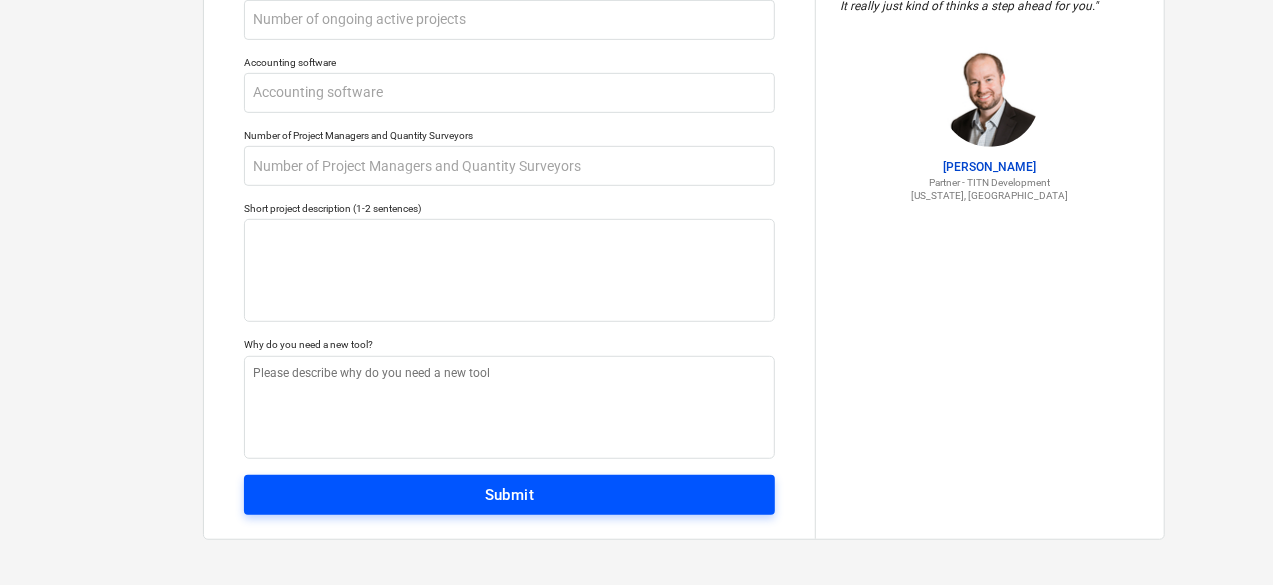click on "Submit" at bounding box center (509, 495) 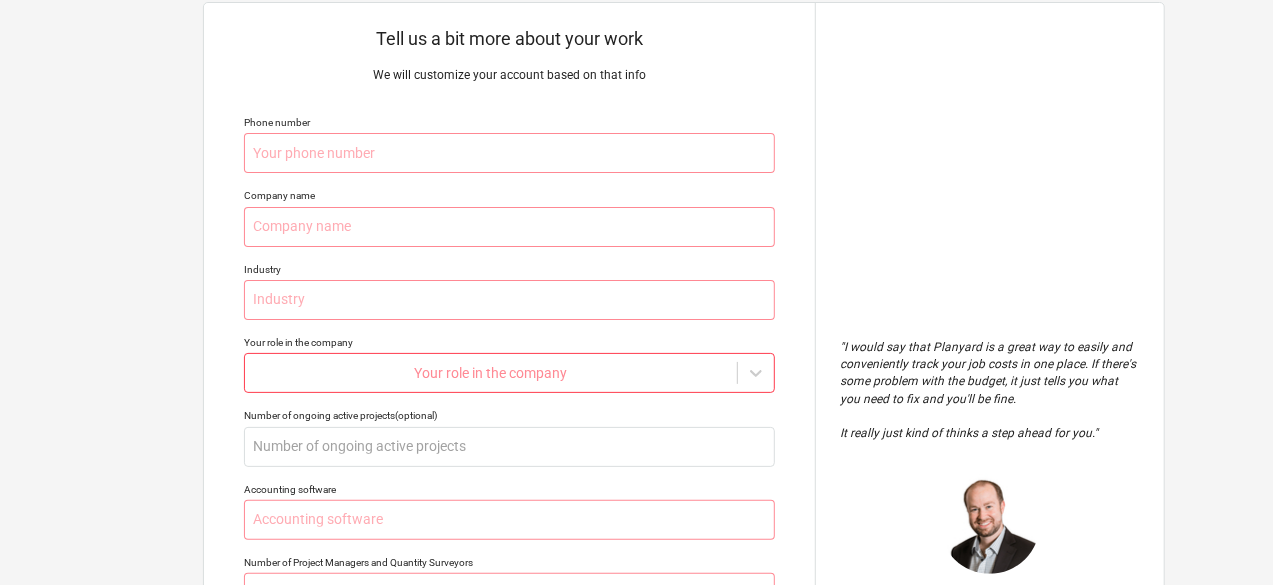 scroll, scrollTop: 0, scrollLeft: 0, axis: both 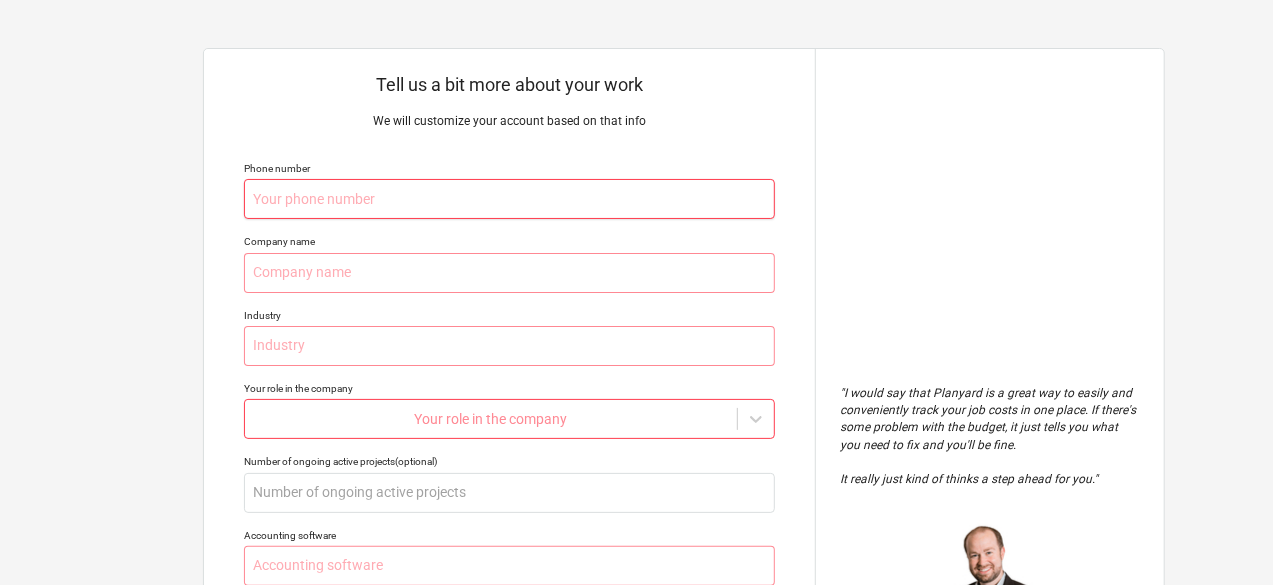 click at bounding box center [509, 199] 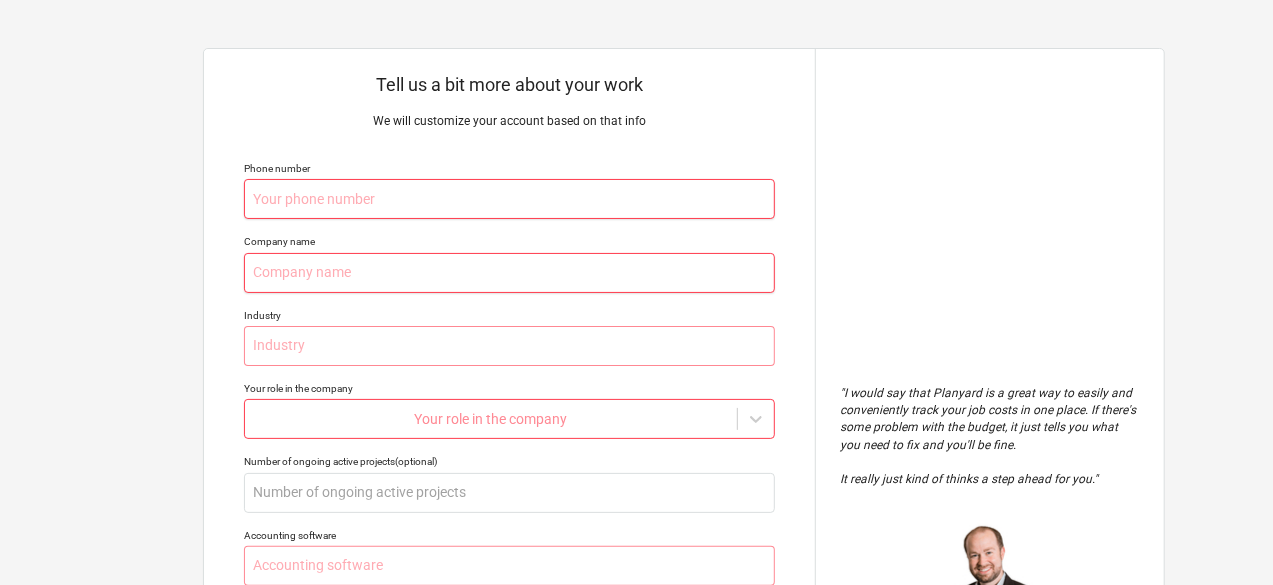 type on "x" 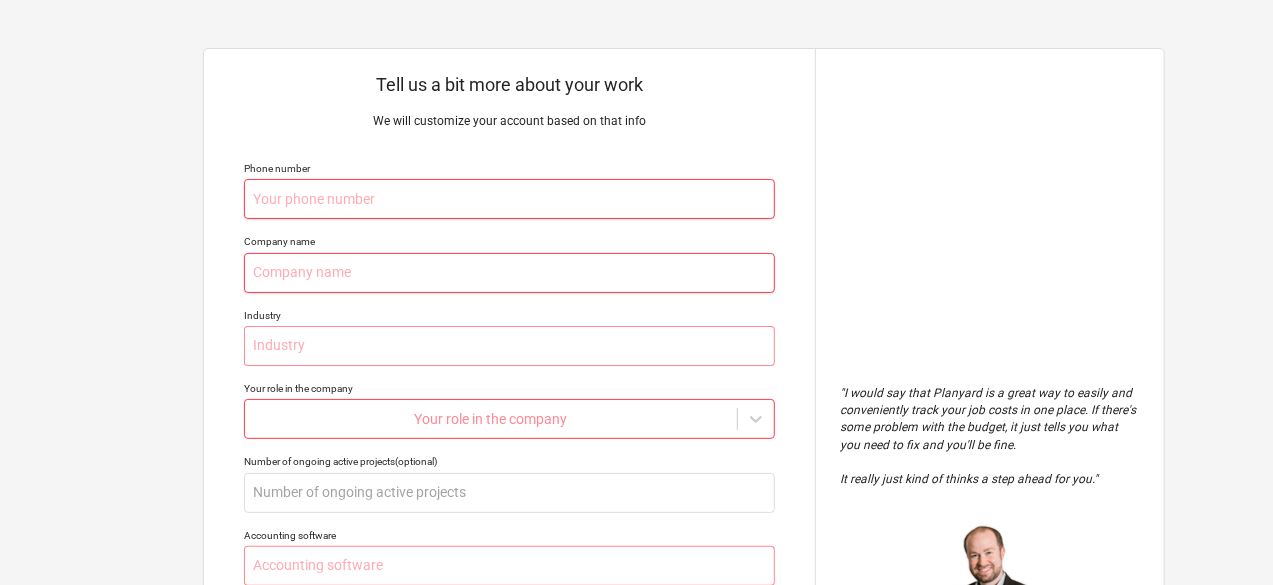 type on "0" 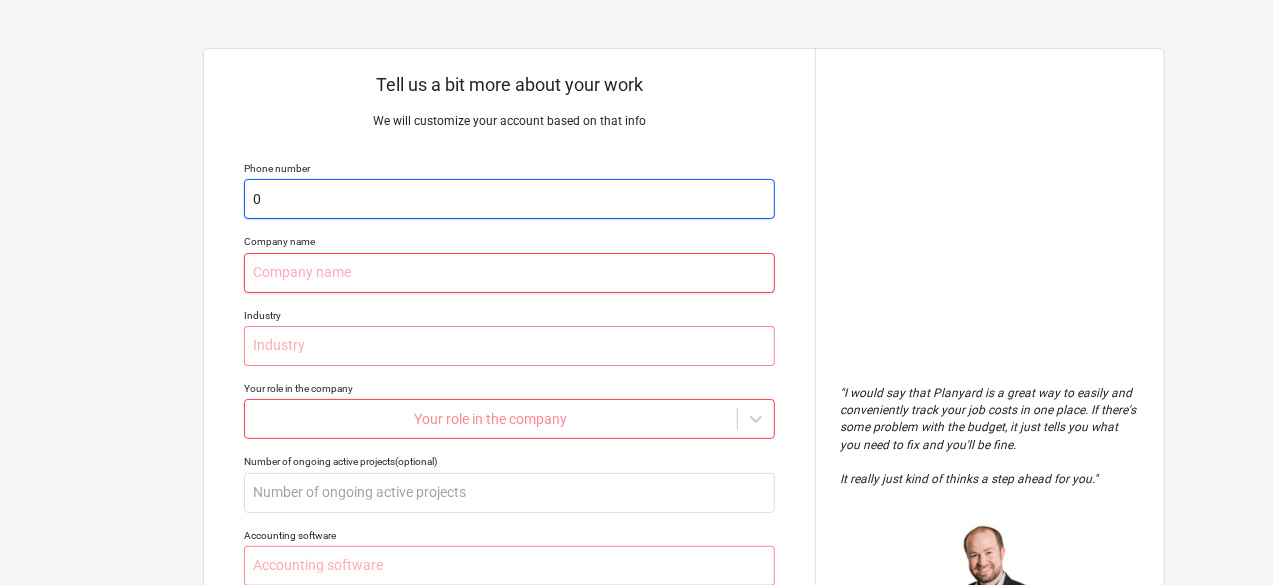 type on "x" 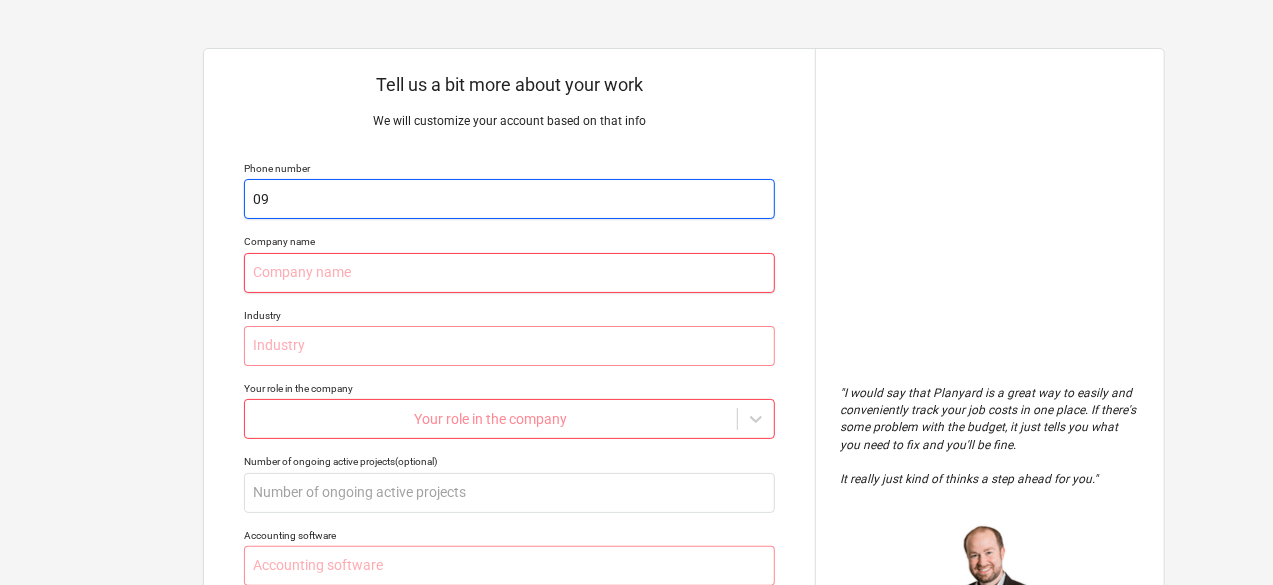 type on "x" 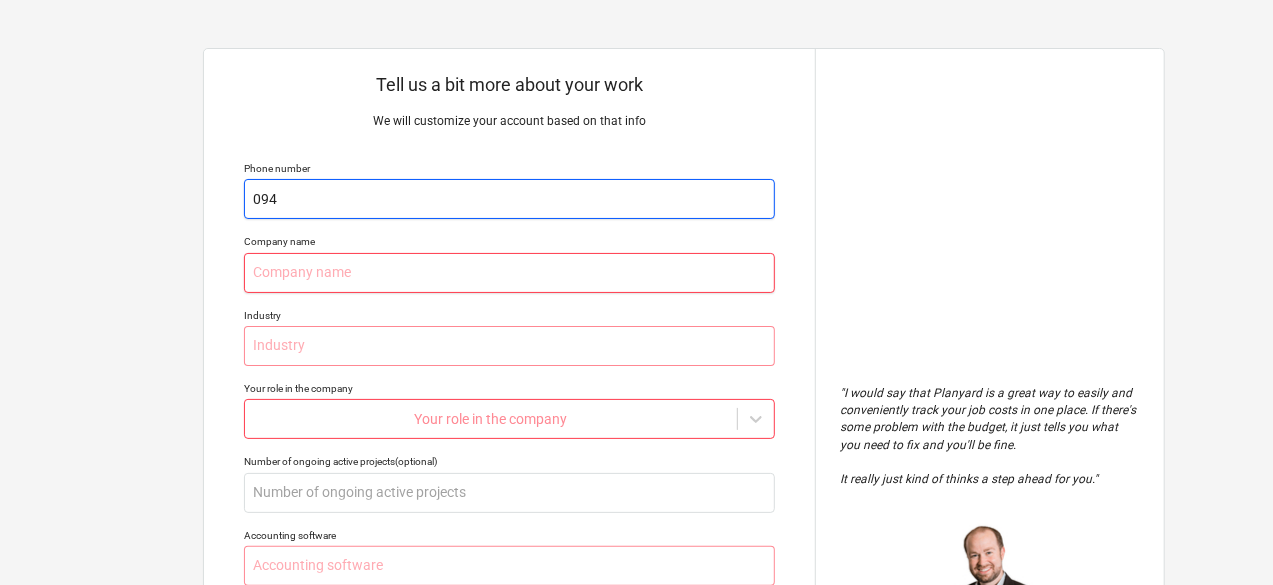 type on "x" 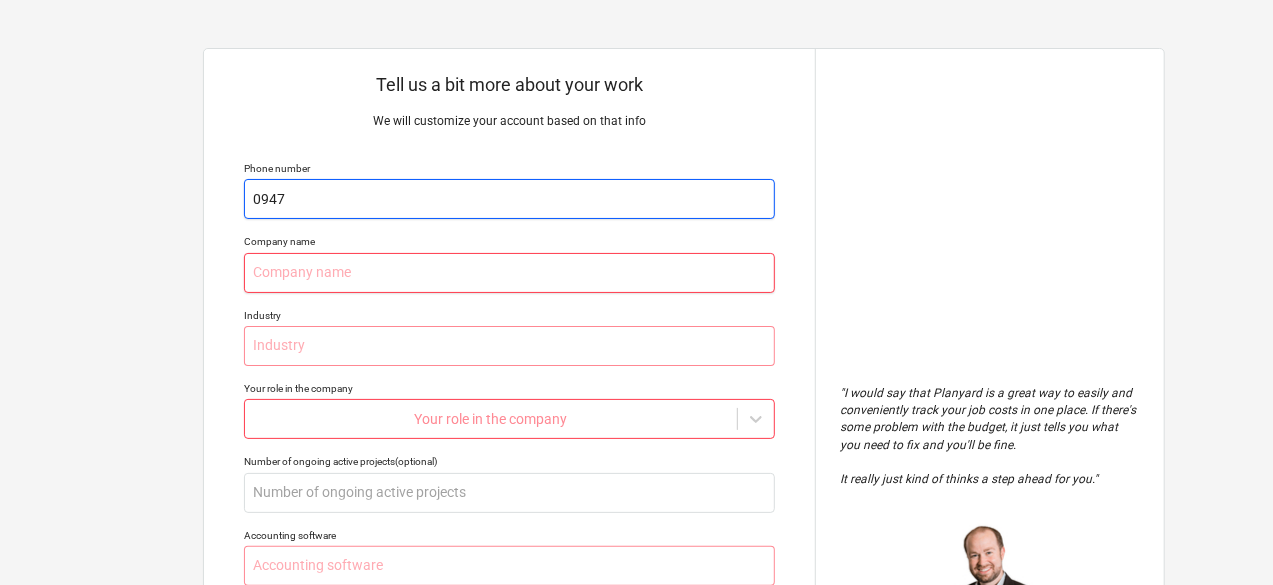 type on "x" 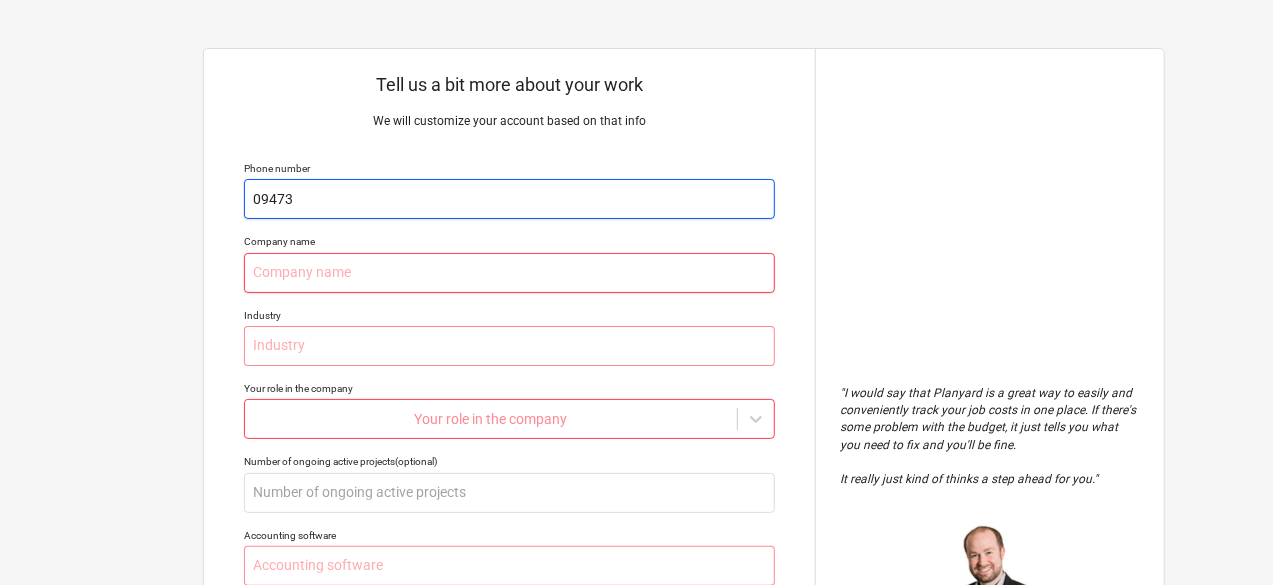 type on "x" 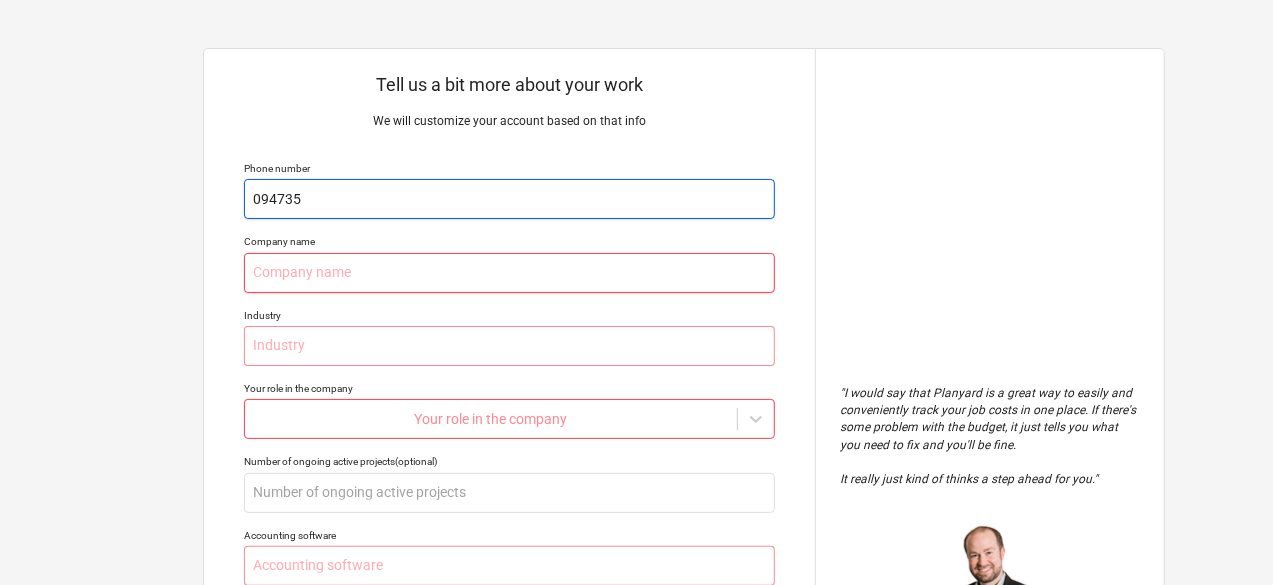 type on "x" 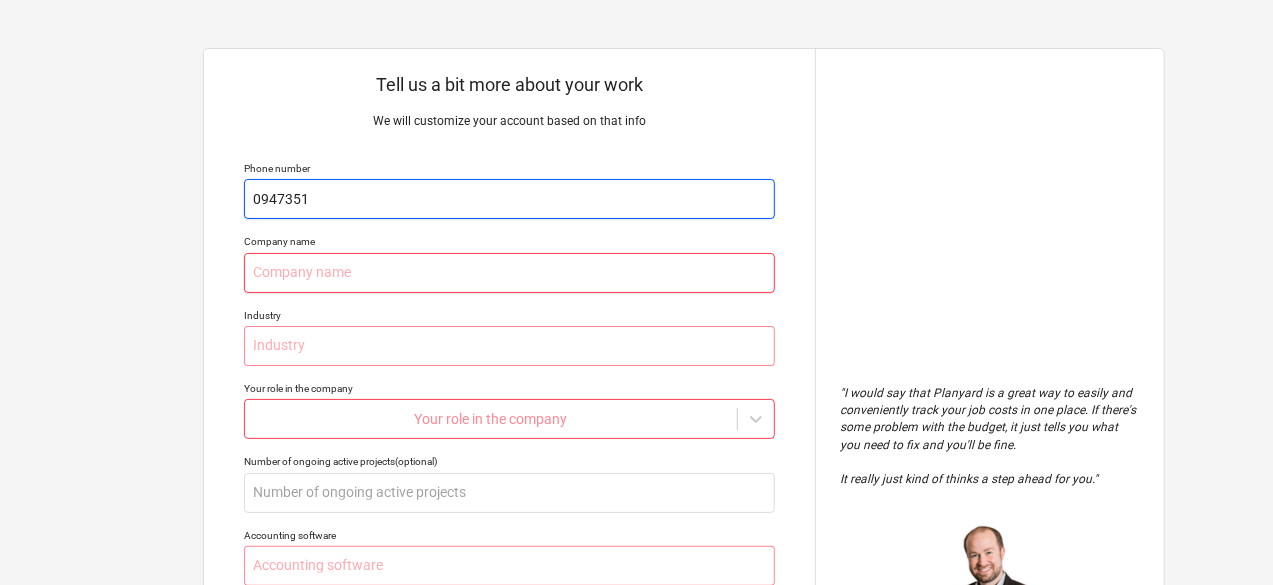 type on "x" 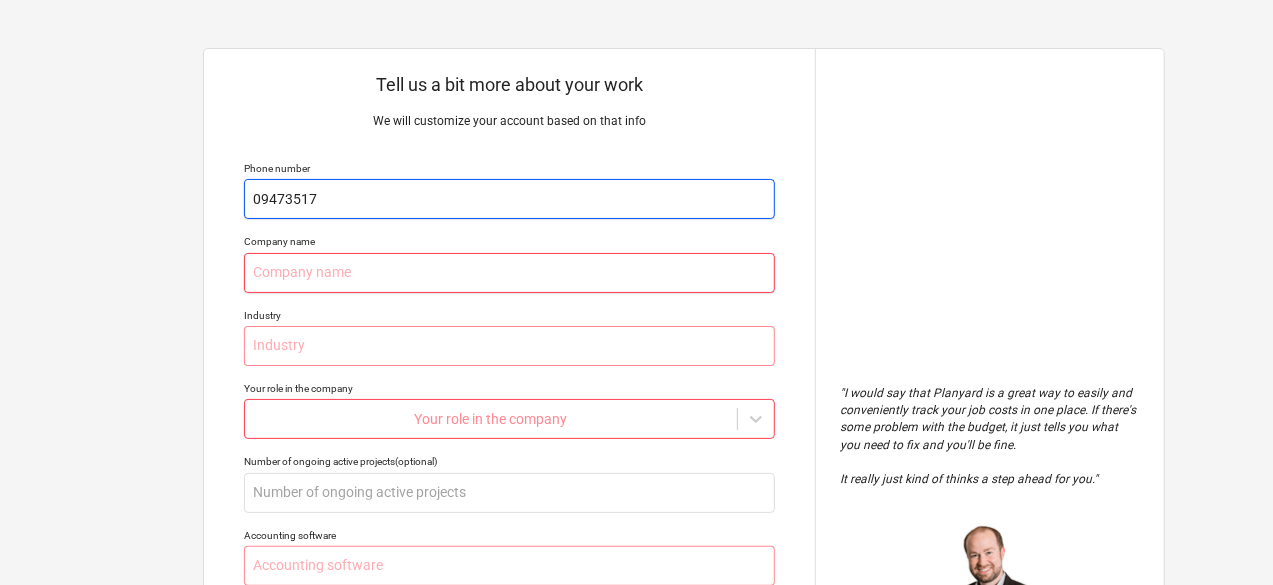 type on "x" 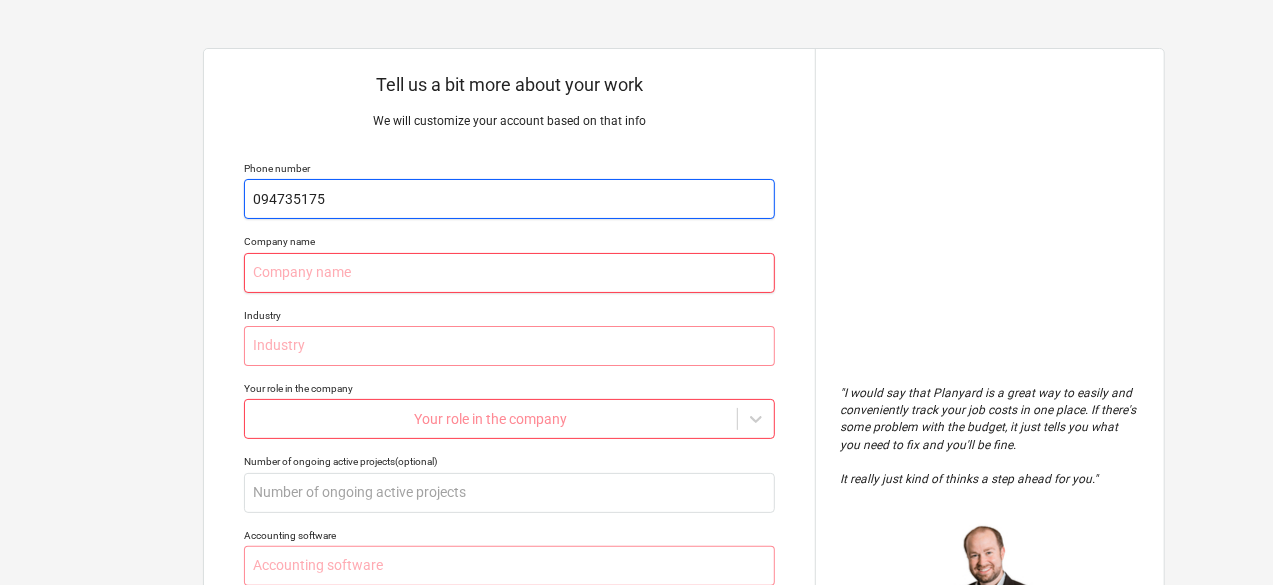 type on "x" 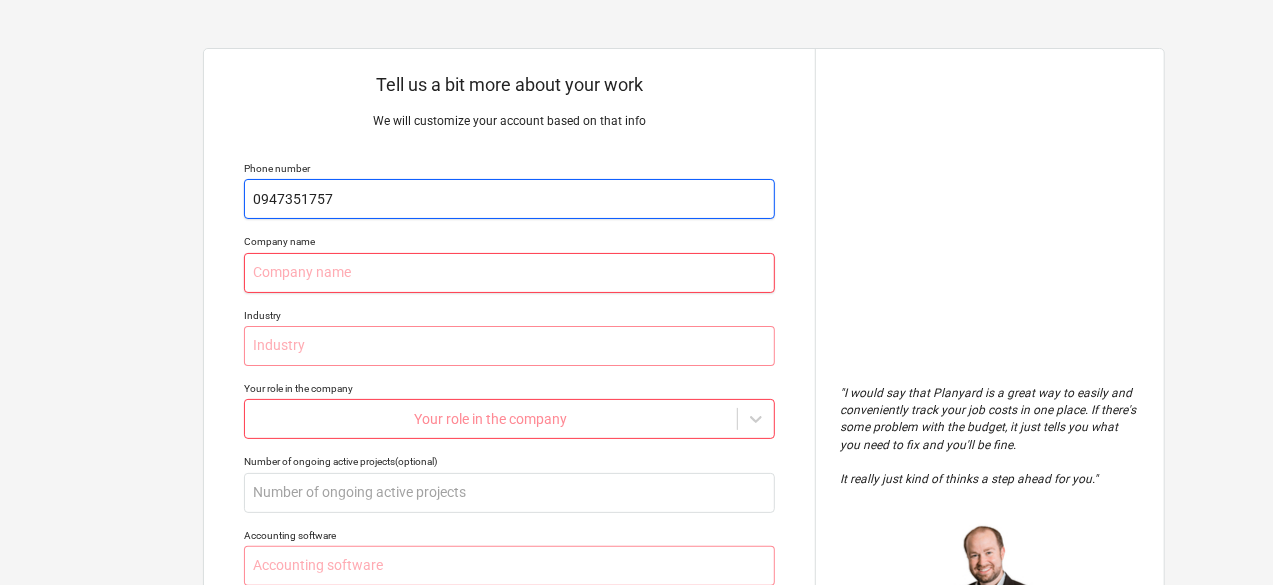type on "0947351757" 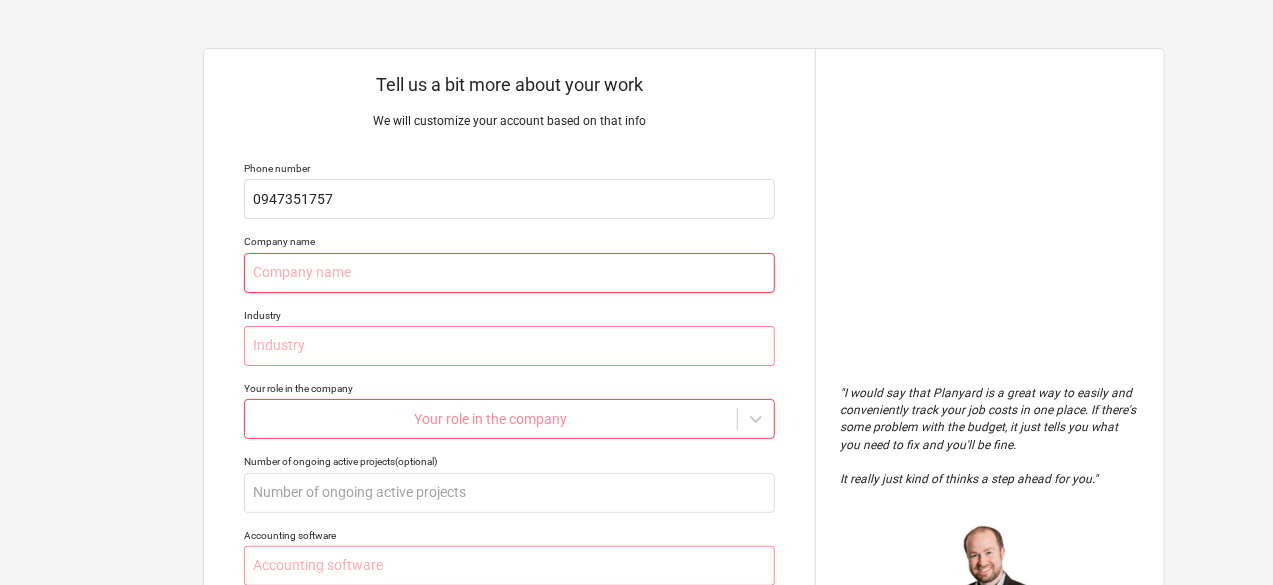 click at bounding box center (509, 273) 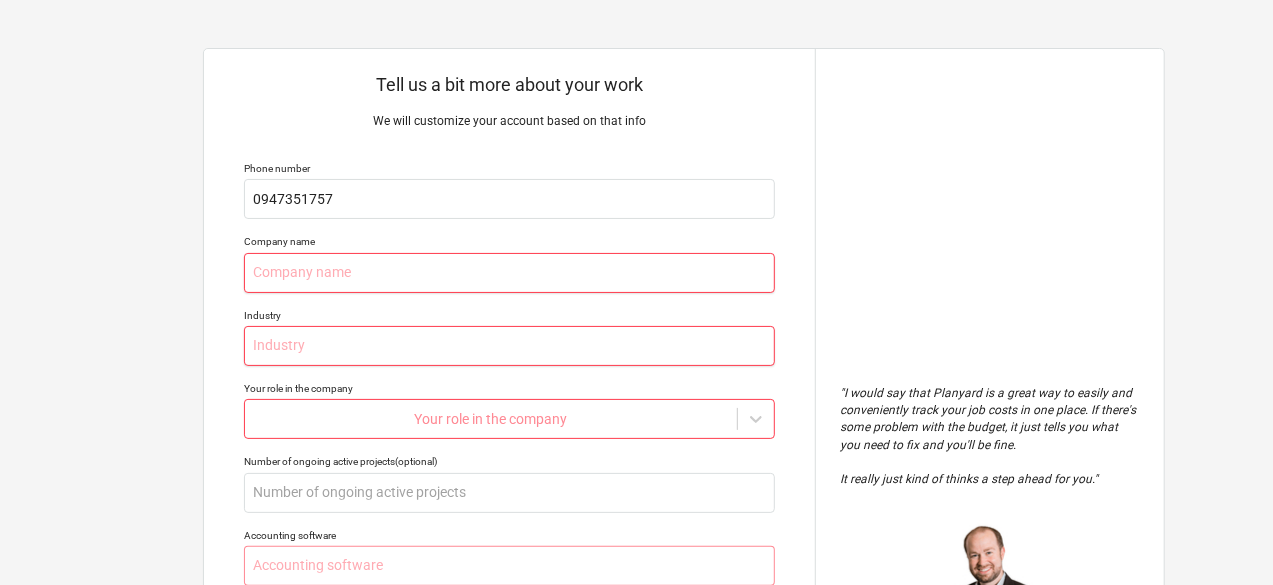 type on "x" 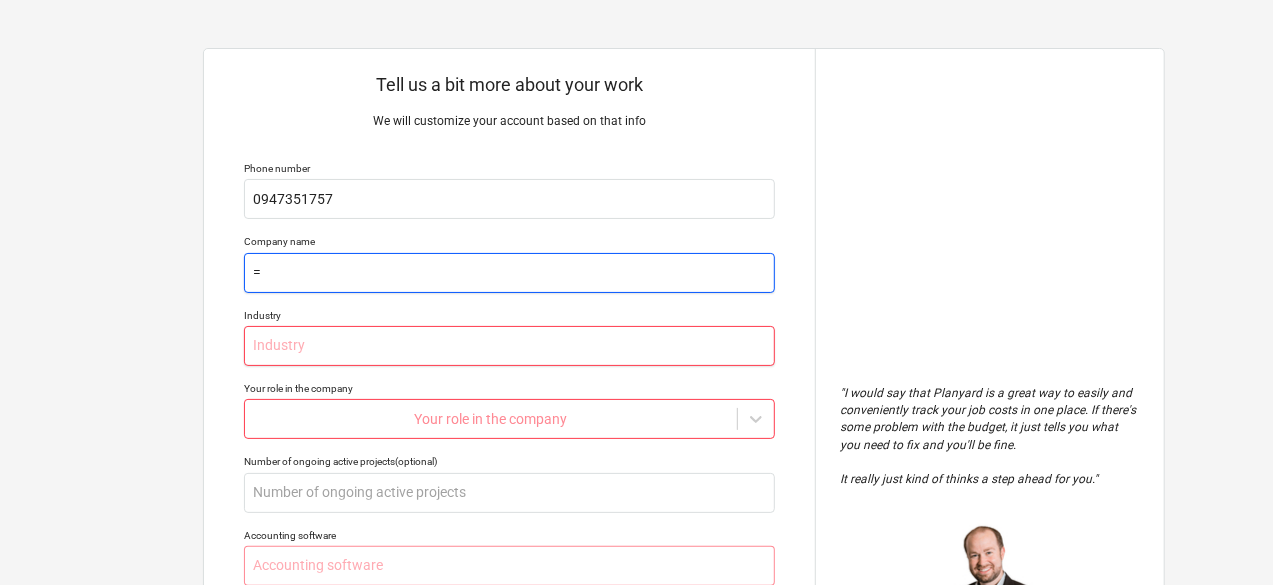 type on "x" 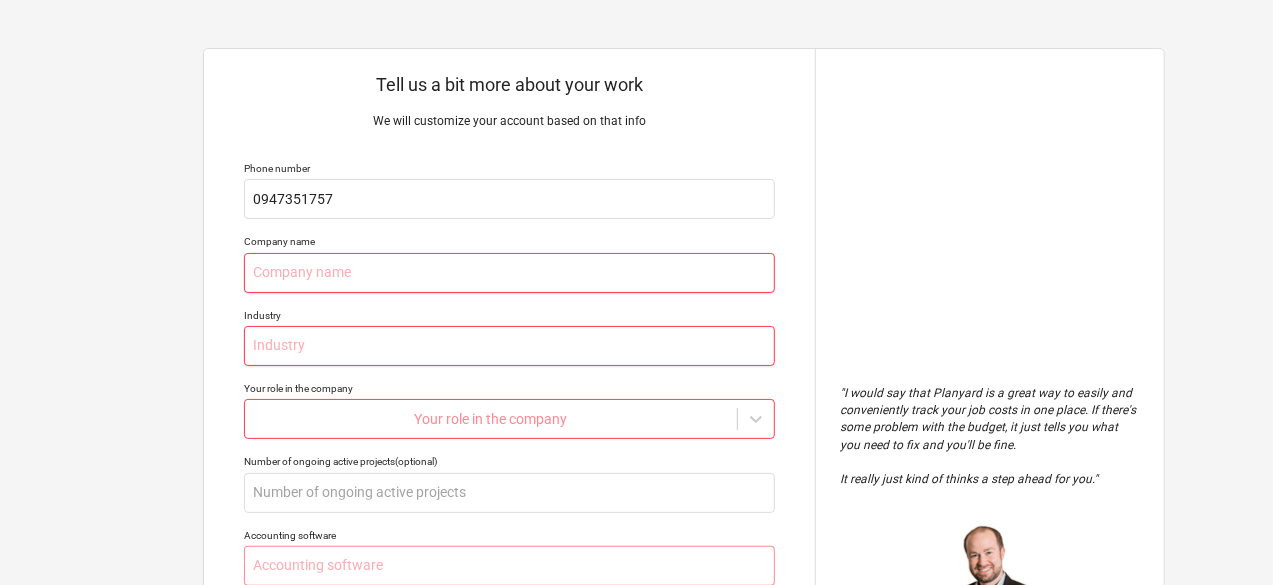 type on "x" 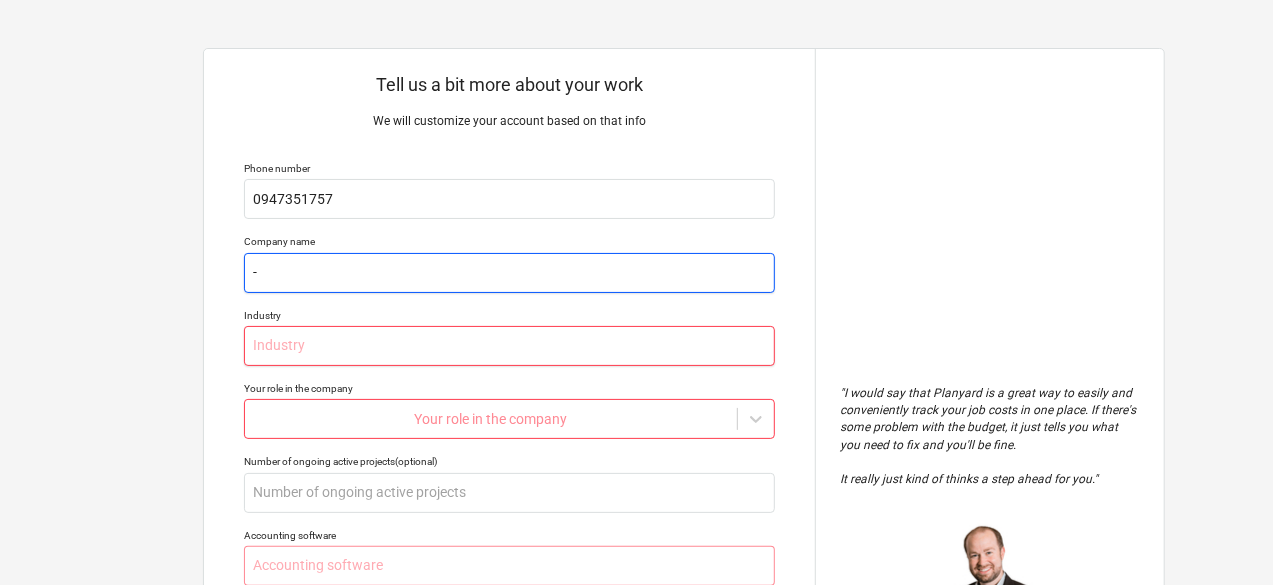 type on "-" 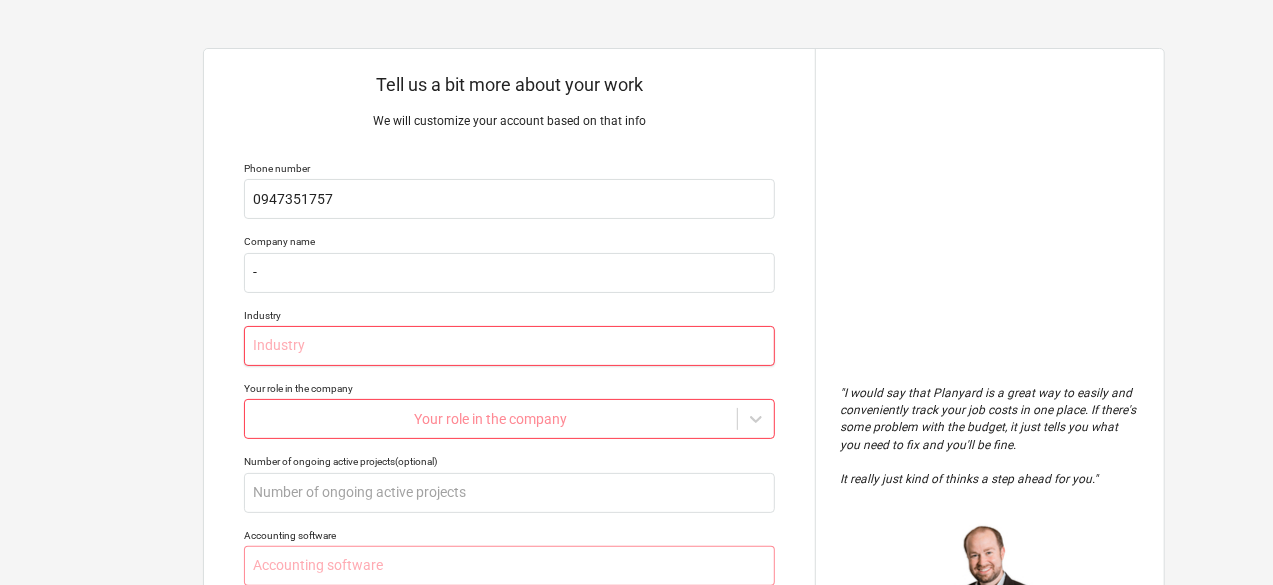 click at bounding box center (509, 346) 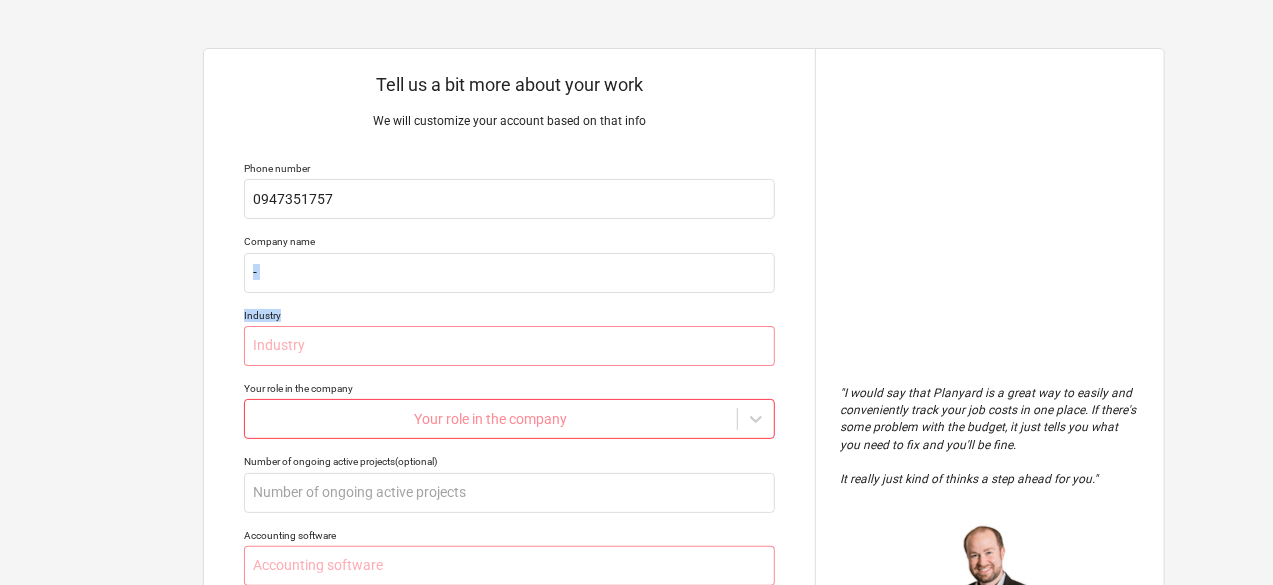 drag, startPoint x: 276, startPoint y: 313, endPoint x: 228, endPoint y: 299, distance: 50 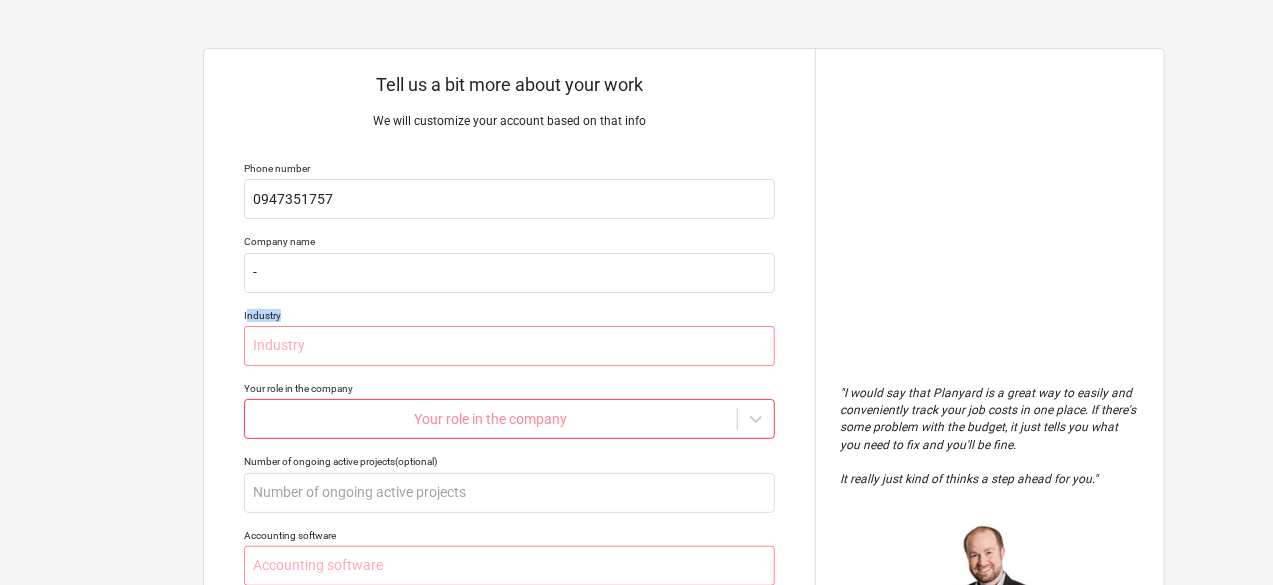 drag, startPoint x: 274, startPoint y: 317, endPoint x: 248, endPoint y: 317, distance: 26 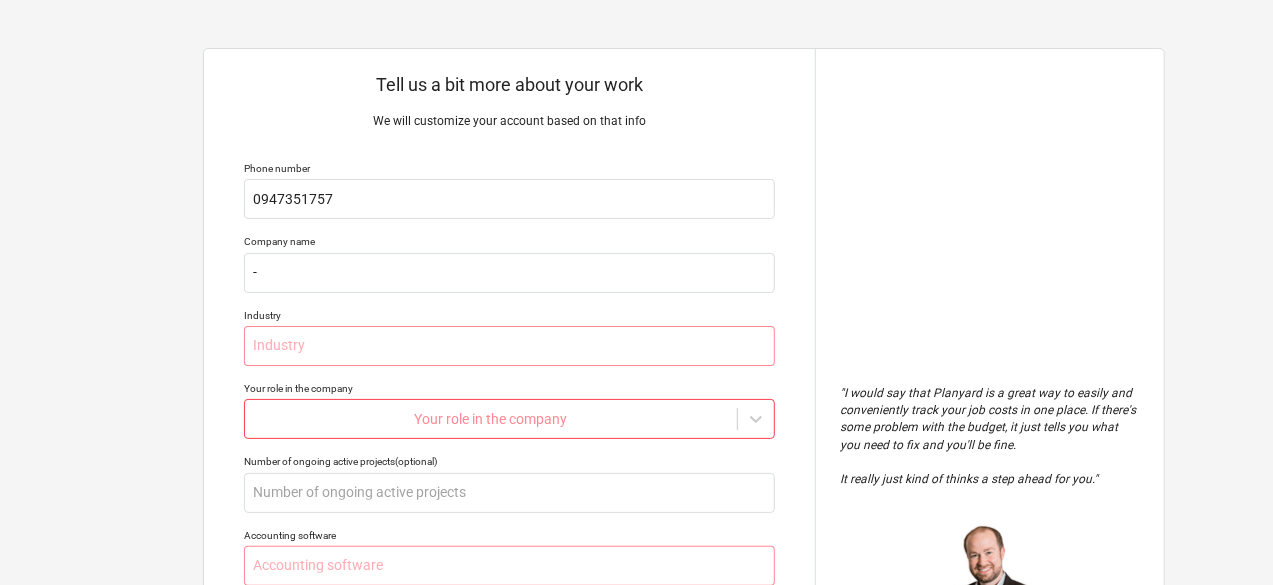 click on "Tell us a bit more about your work We will customize your account based on that info Phone number 0947351757 Company name - Industry Your role in the company Your role in the company Number of ongoing active projects  (optional) Accounting software Number of Project Managers and Quantity Surveyors Short project description (1-2 sentences) Why do you need a new tool? Submit" at bounding box center (509, 530) 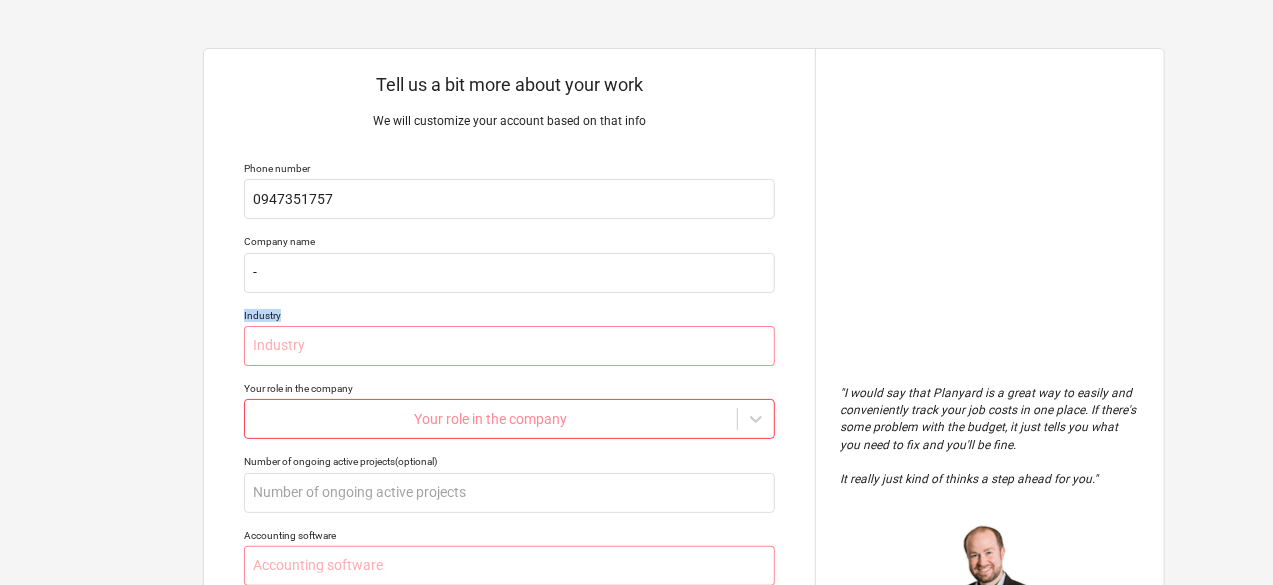 drag, startPoint x: 242, startPoint y: 314, endPoint x: 284, endPoint y: 315, distance: 42.0119 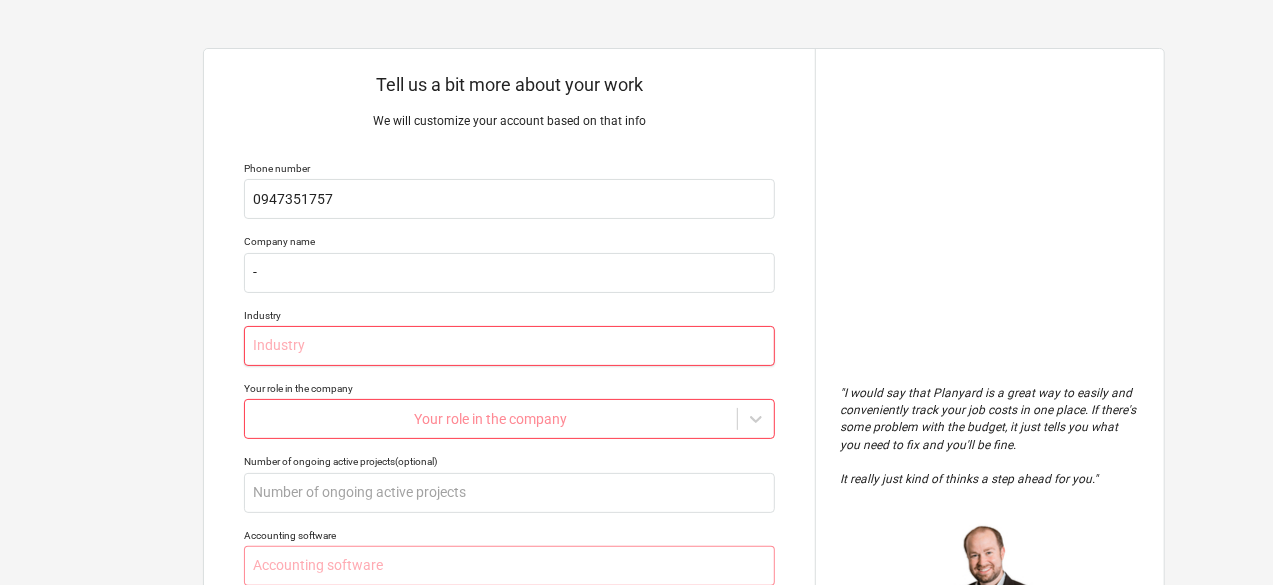drag, startPoint x: 356, startPoint y: 367, endPoint x: 338, endPoint y: 361, distance: 18.973665 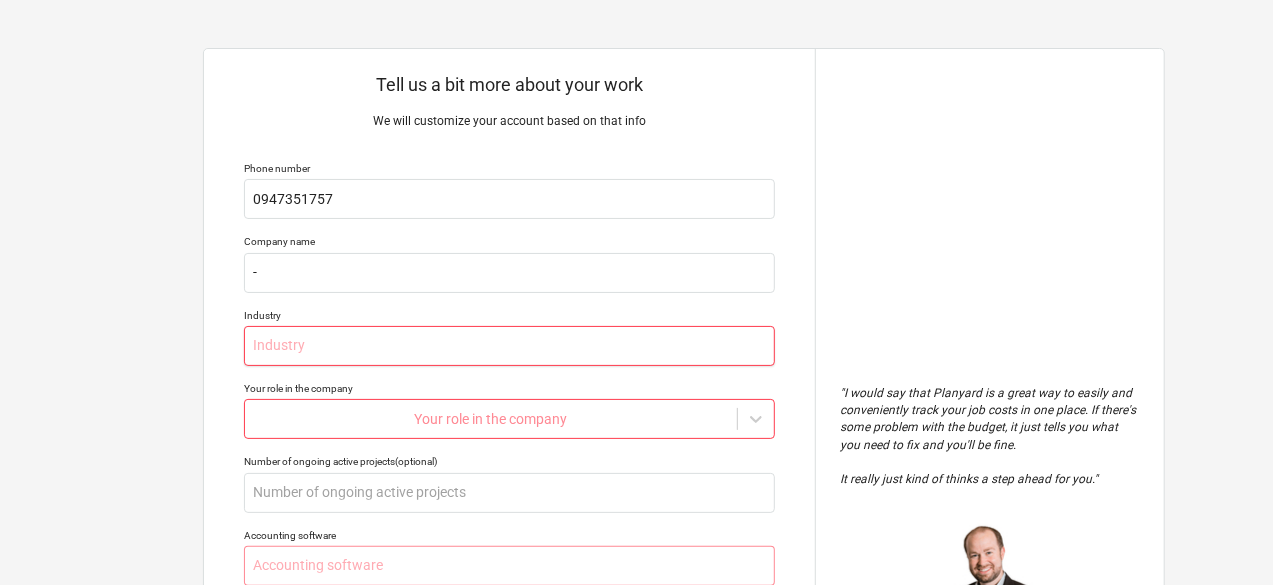 type on "x" 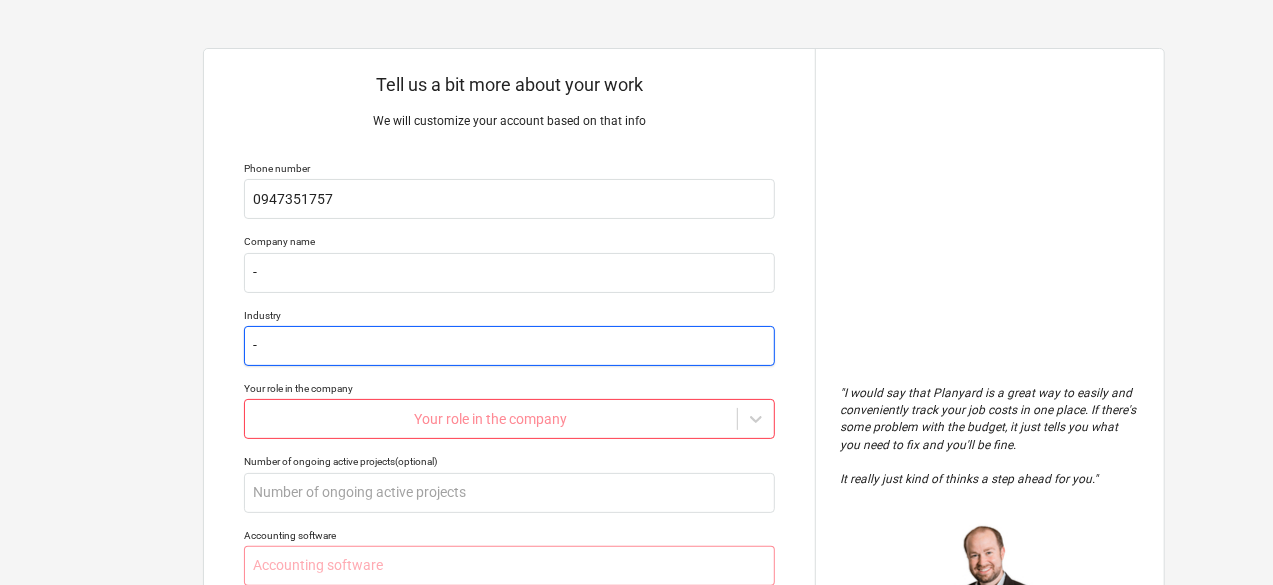 type on "-" 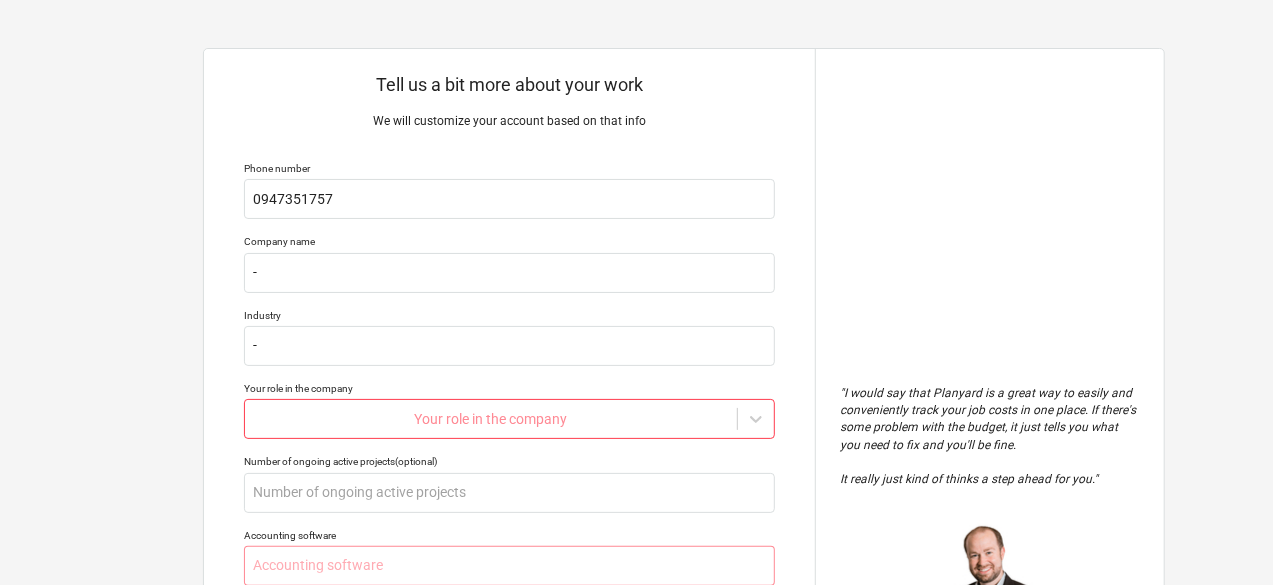 click on "Tell us a bit more about your work We will customize your account based on that info Phone number 0947351757 Company name - Industry - Your role in the company Your role in the company Number of ongoing active projects  (optional) Accounting software Number of Project Managers and Quantity Surveyors Short project description (1-2 sentences) Why do you need a new tool? Submit " I would say that Planyard is a great way to easily and conveniently track your job costs in one place. If there's some problem with the budget, it just tells you what you need to fix and you'll be fine.
It really just kind of thinks a step ahead for you. " Jordan Cohen Partner - TITN Development Florida, USA
x" at bounding box center [636, 302] 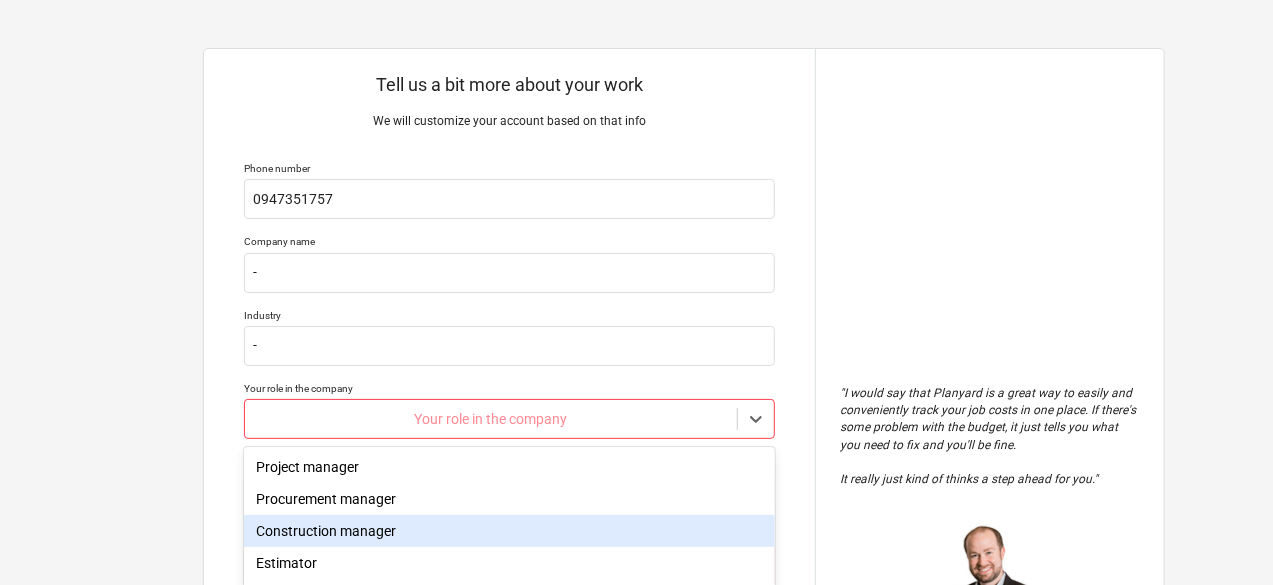 scroll, scrollTop: 170, scrollLeft: 0, axis: vertical 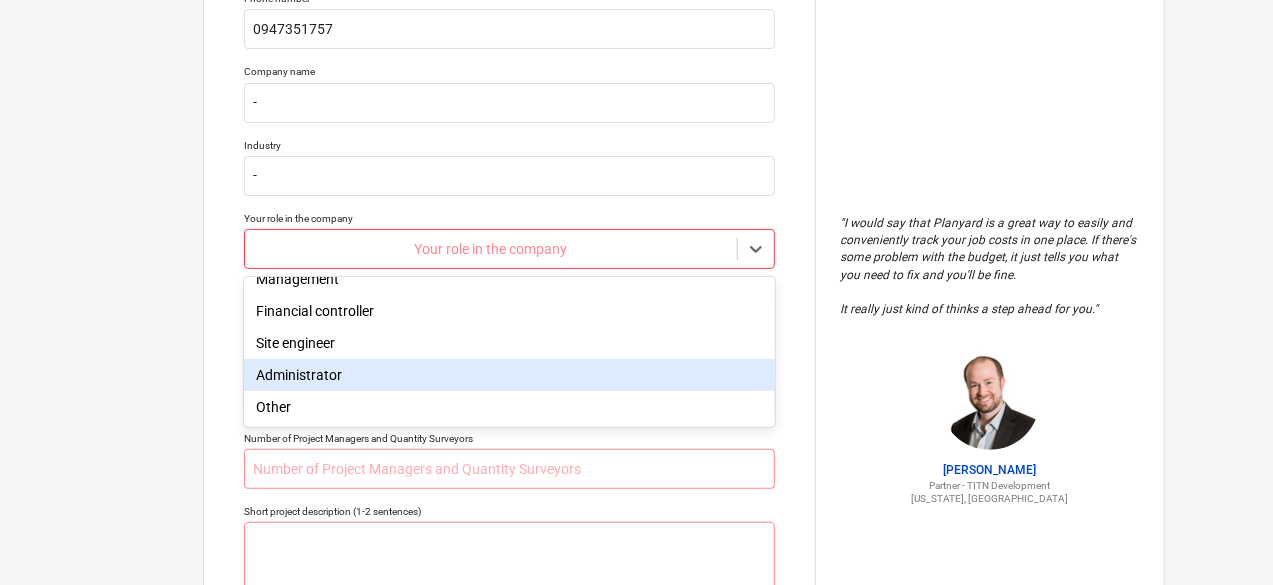 click on "Administrator" at bounding box center (509, 375) 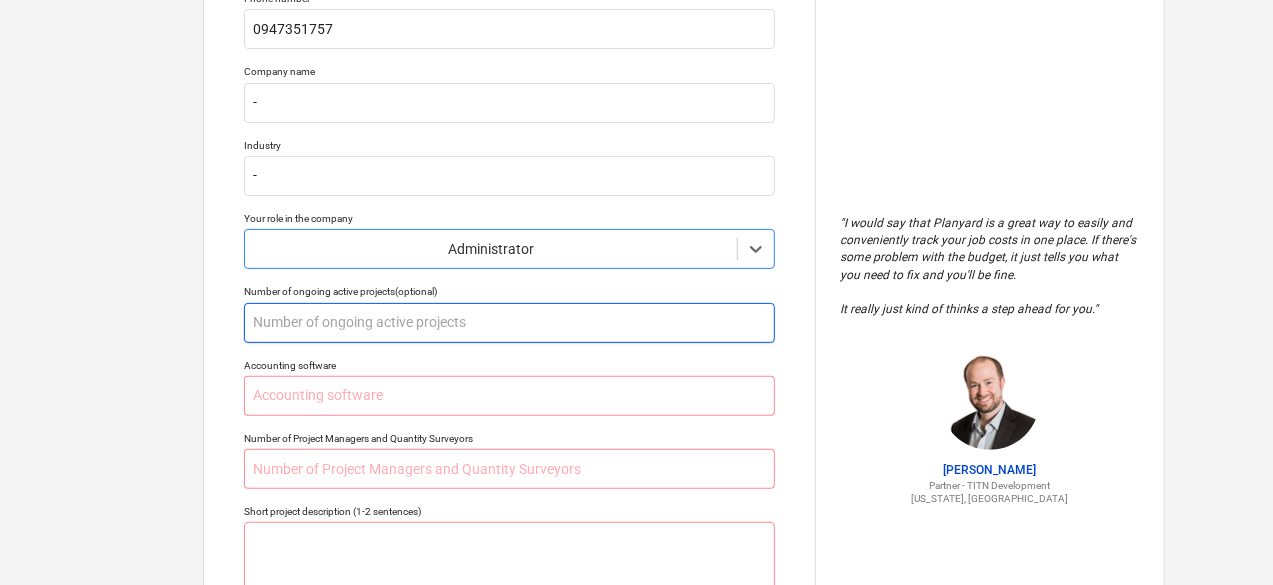click at bounding box center (509, 323) 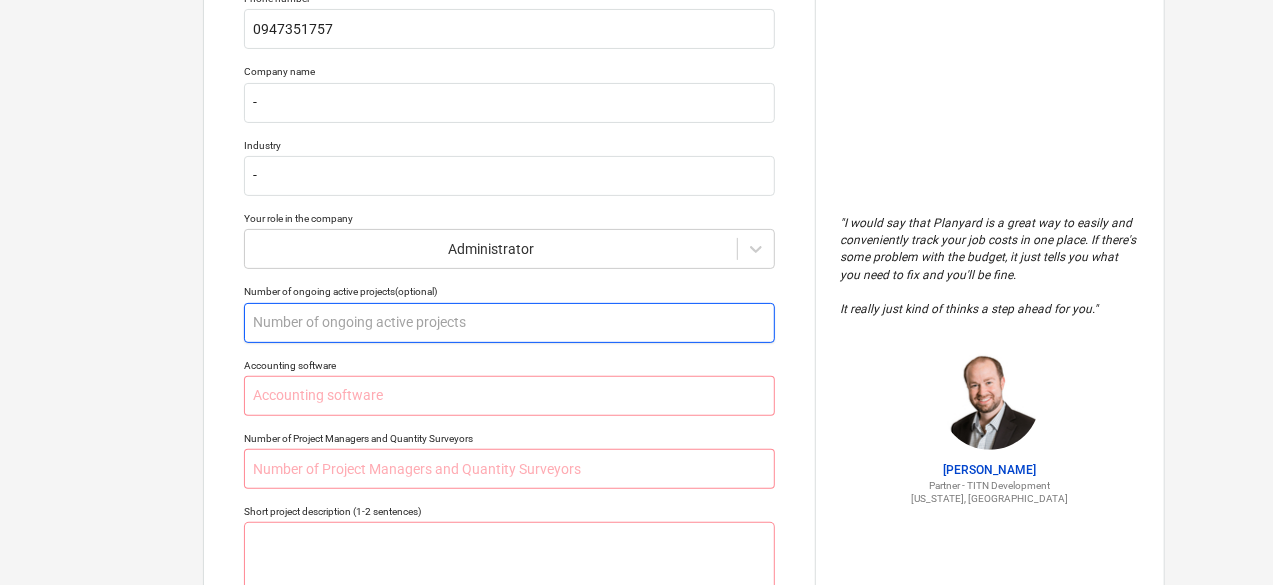 type on "x" 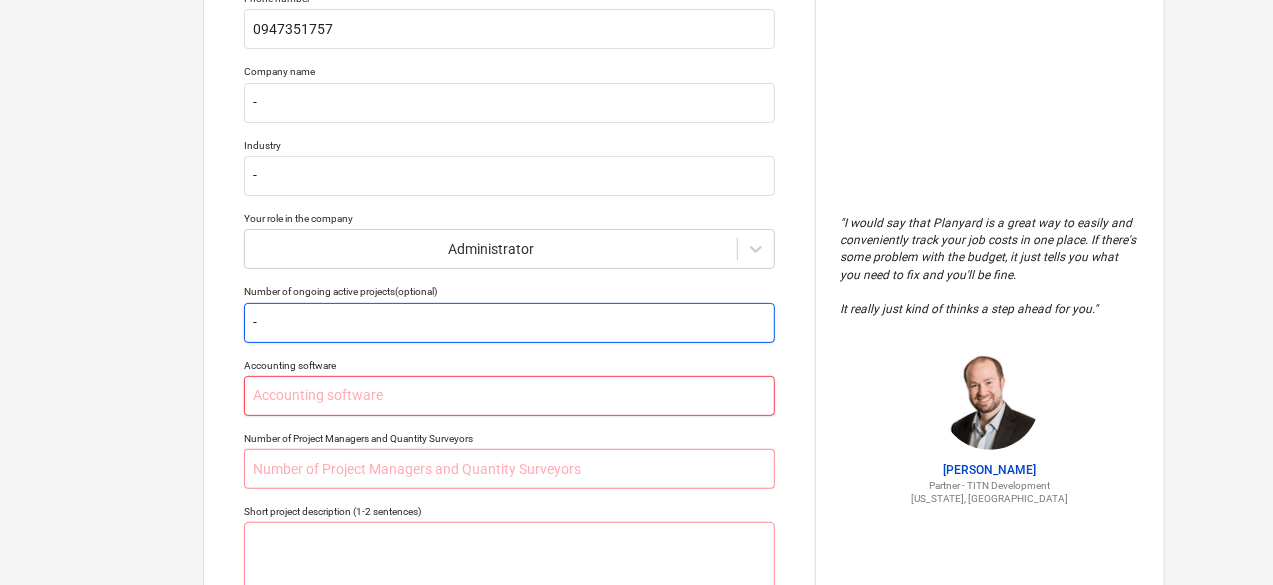 type on "-" 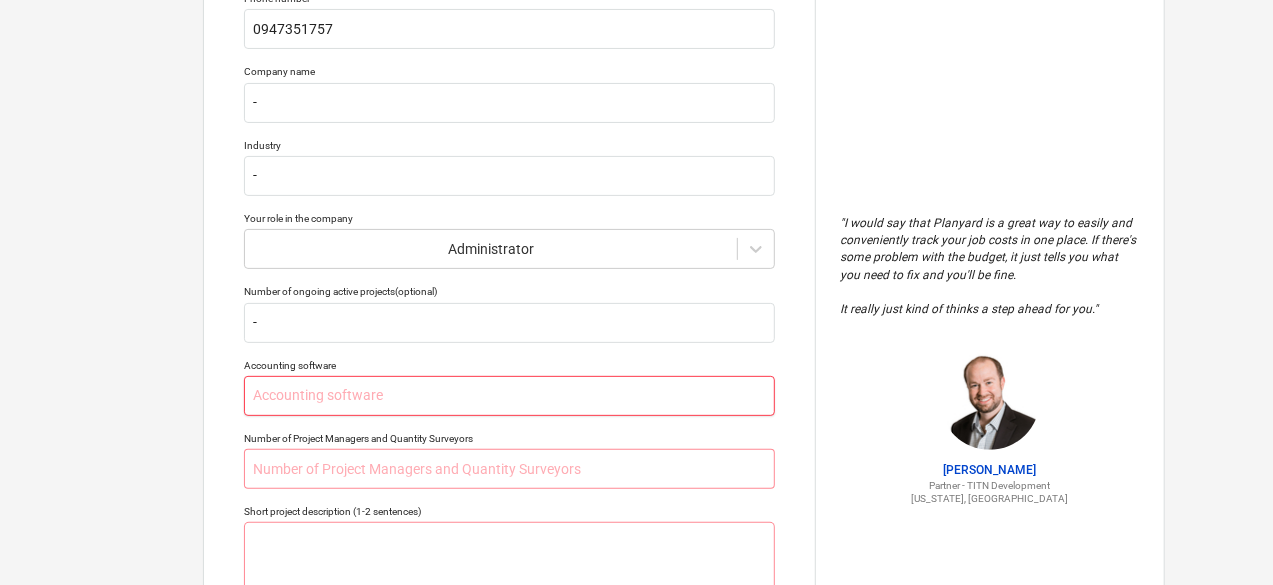 click at bounding box center [509, 396] 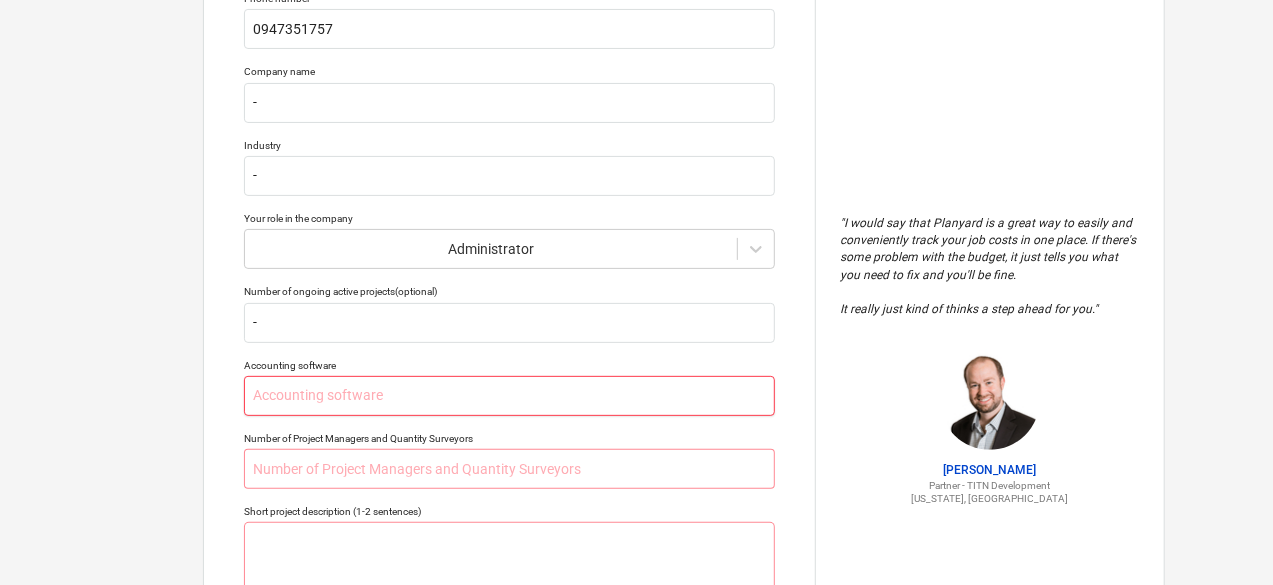 type on "x" 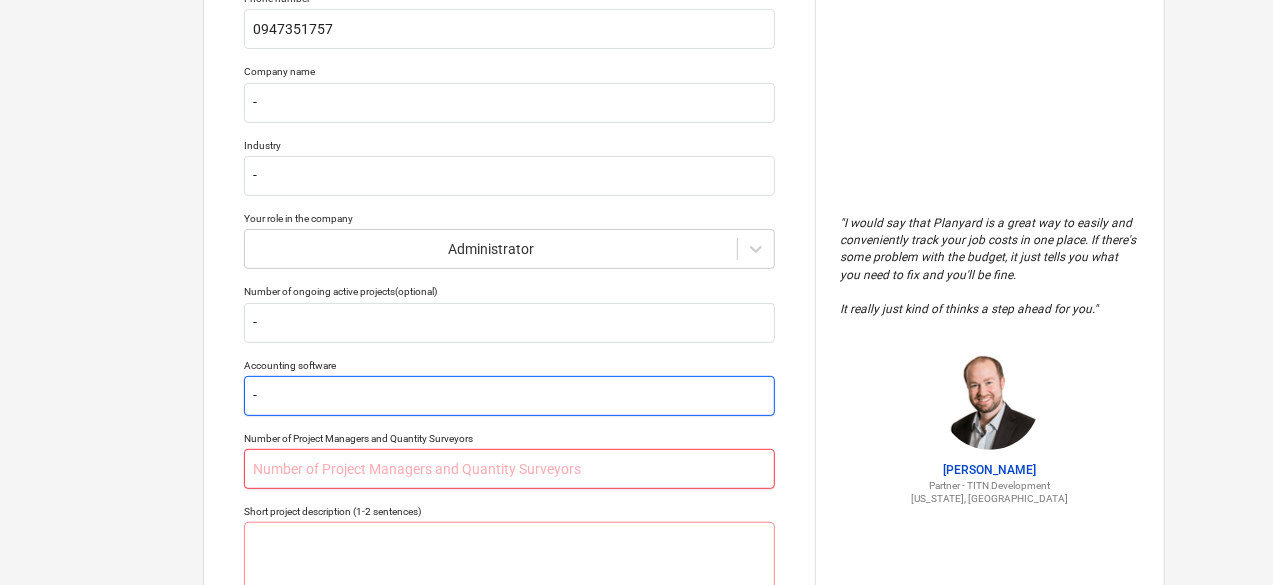 type on "-" 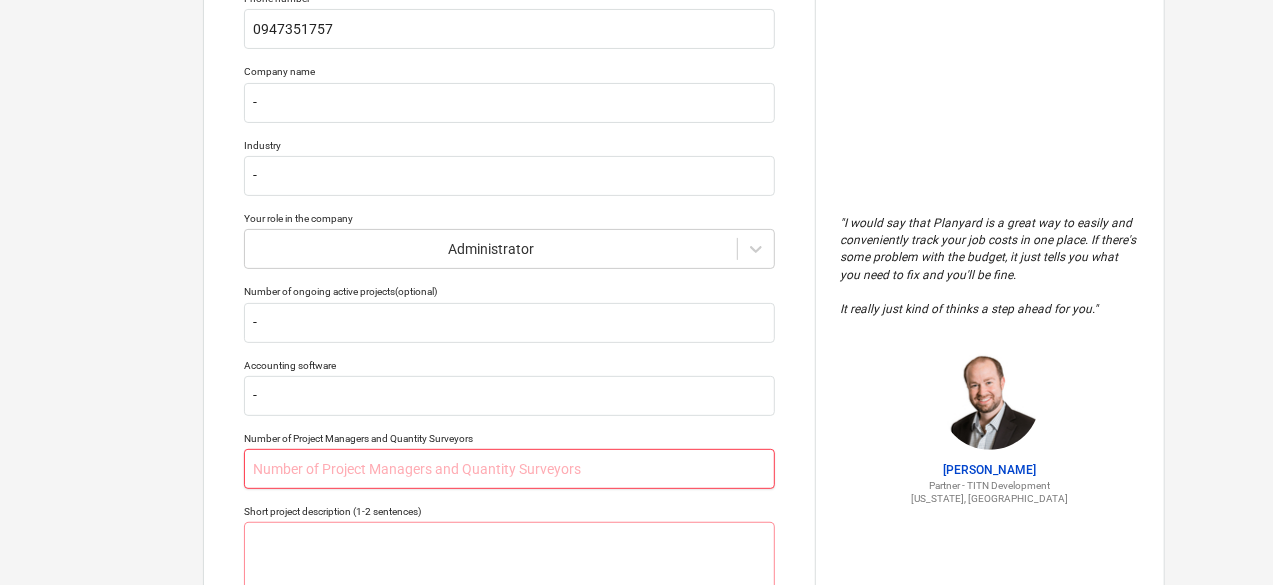 click at bounding box center (509, 469) 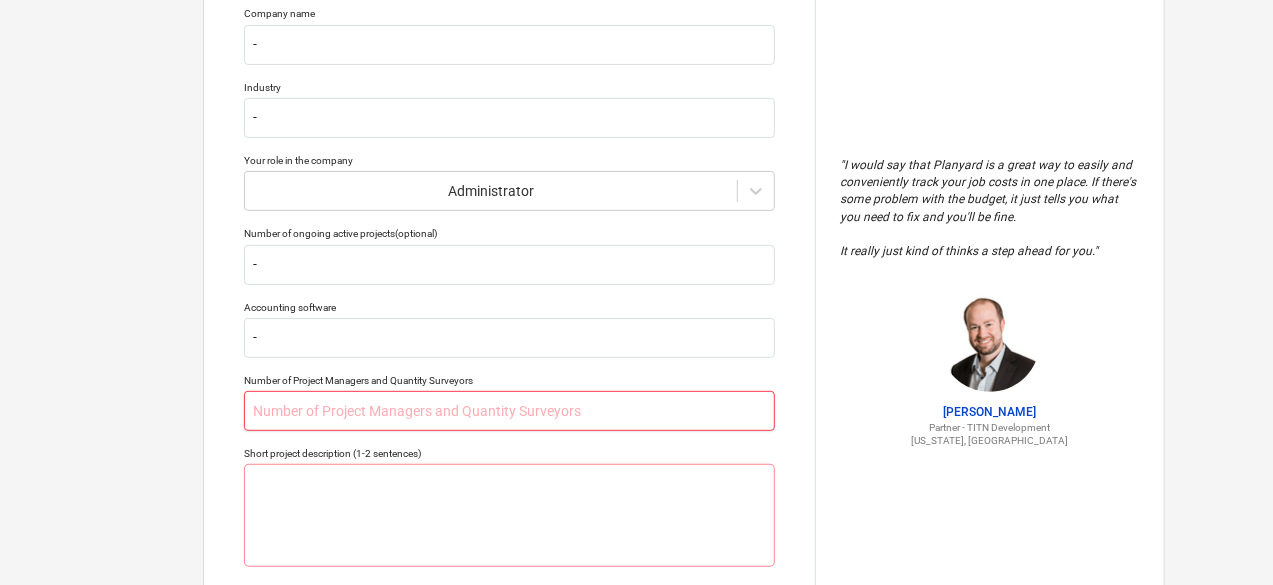 scroll, scrollTop: 270, scrollLeft: 0, axis: vertical 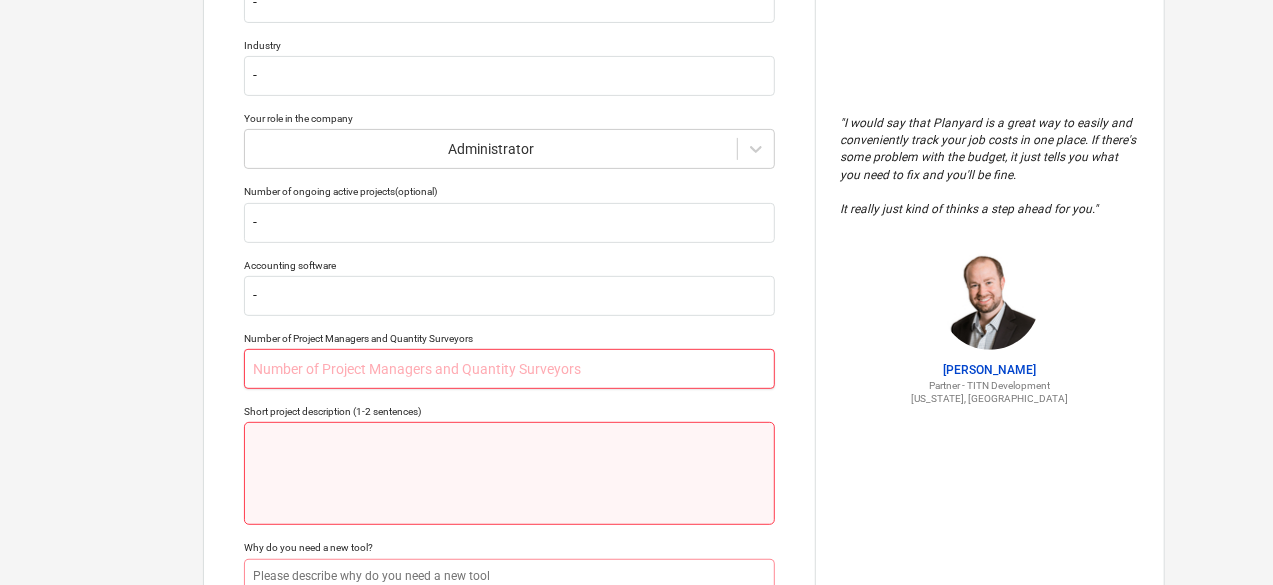 type on "x" 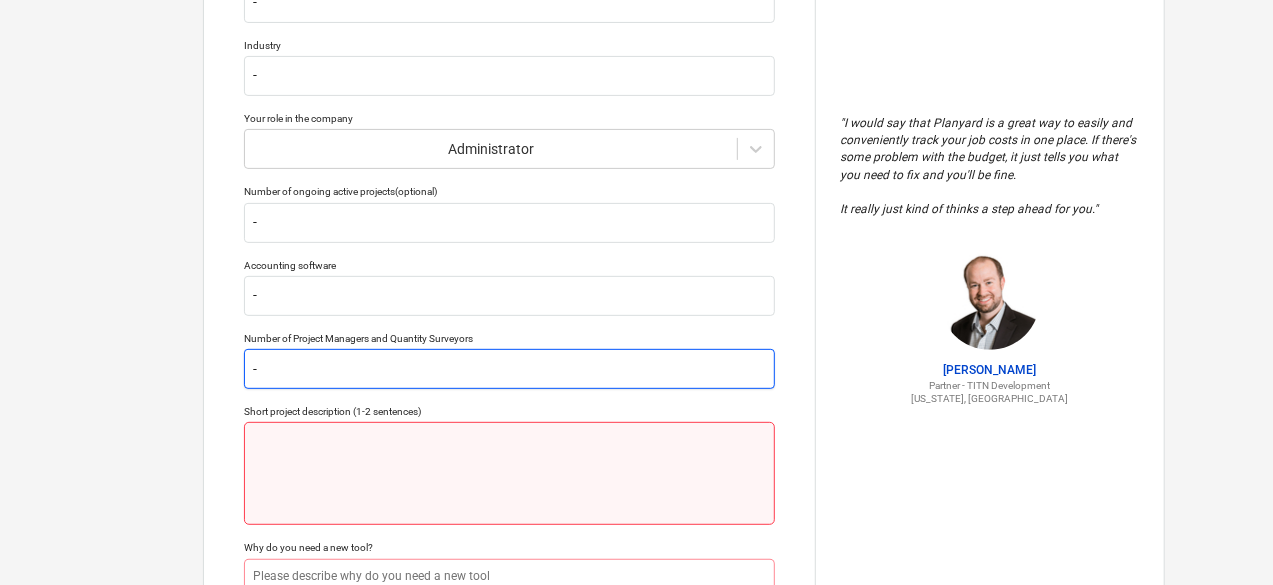type on "-" 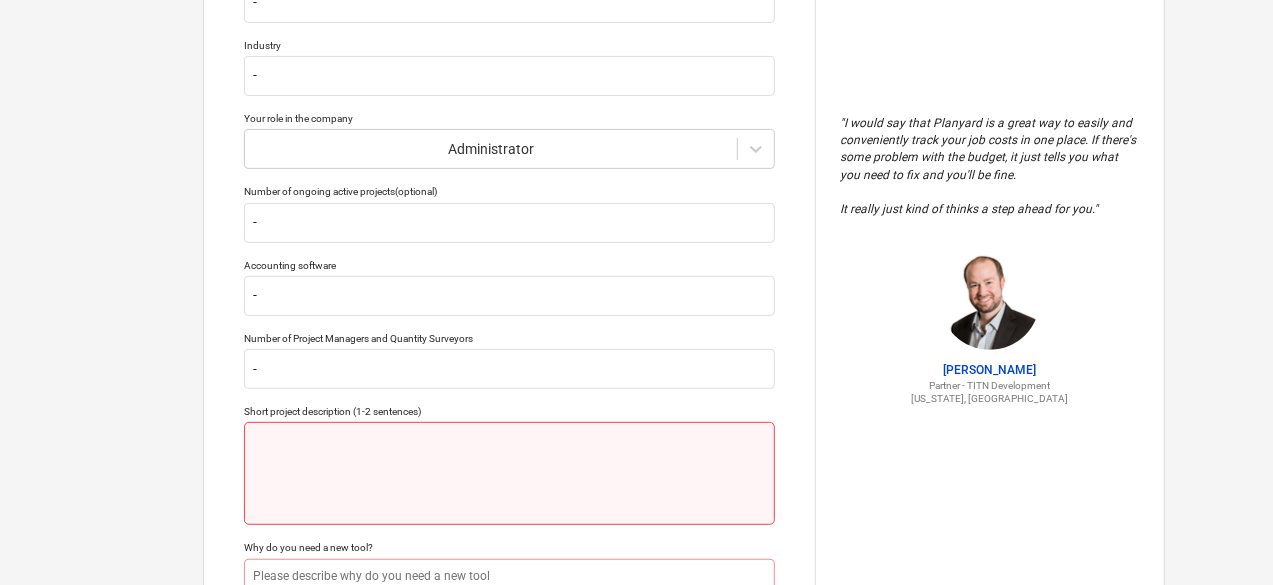 click at bounding box center [509, 473] 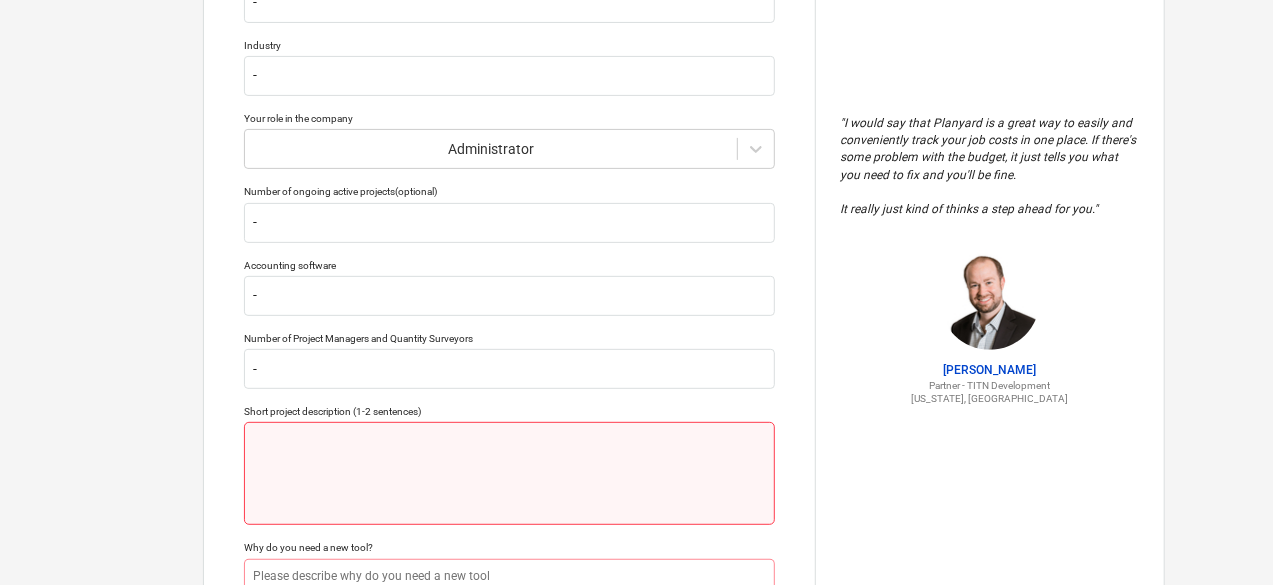 type on "x" 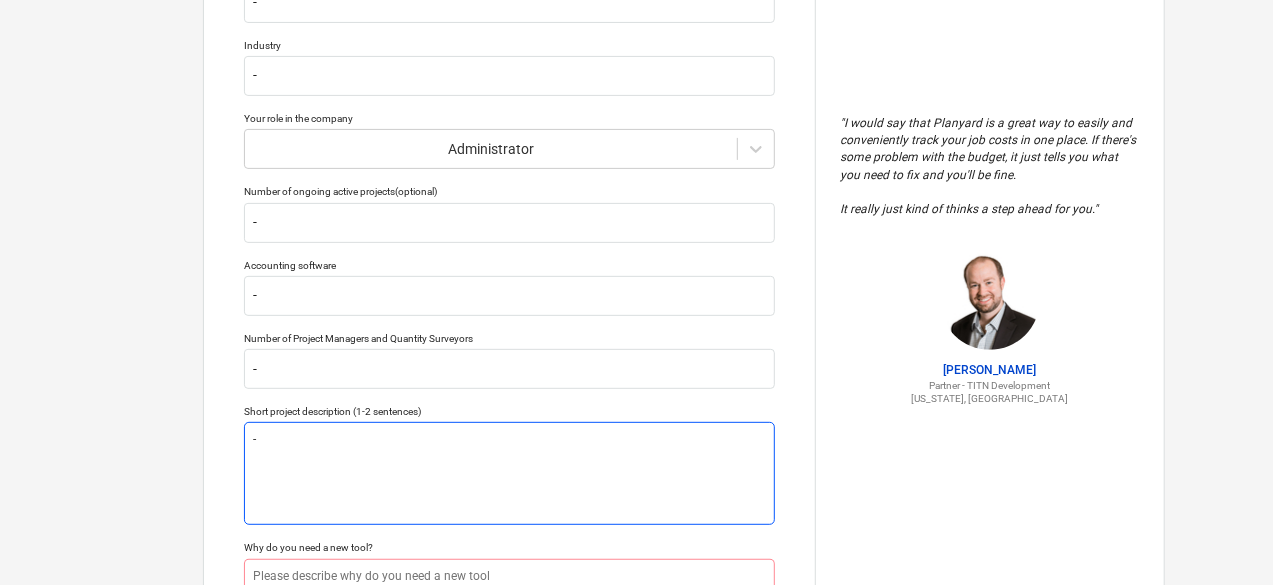 scroll, scrollTop: 370, scrollLeft: 0, axis: vertical 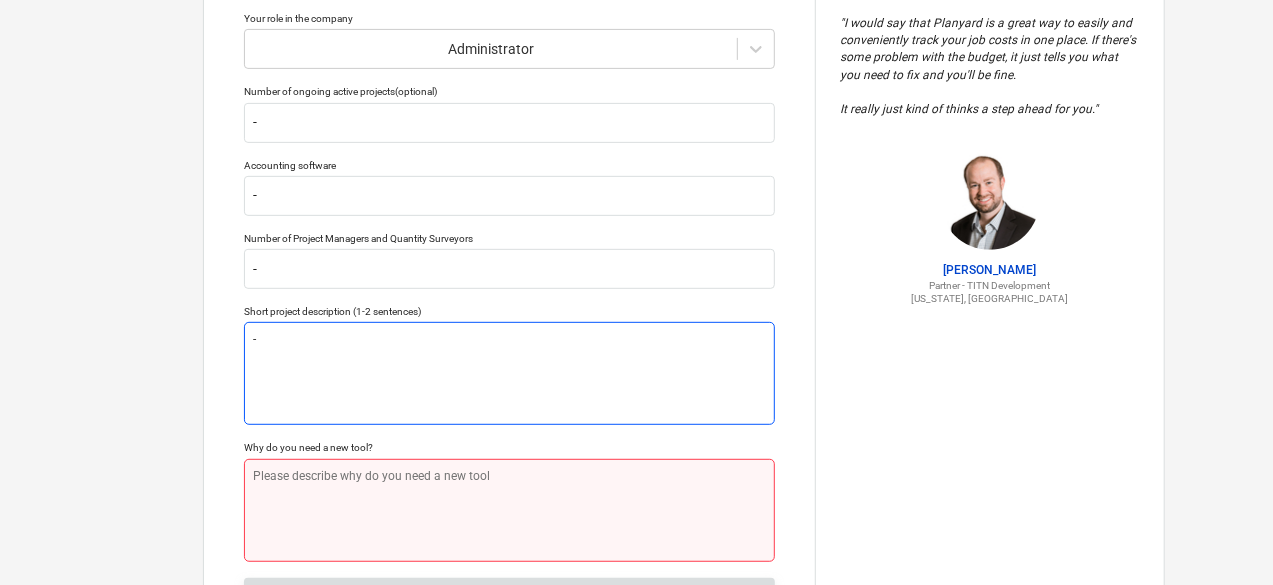 type on "-" 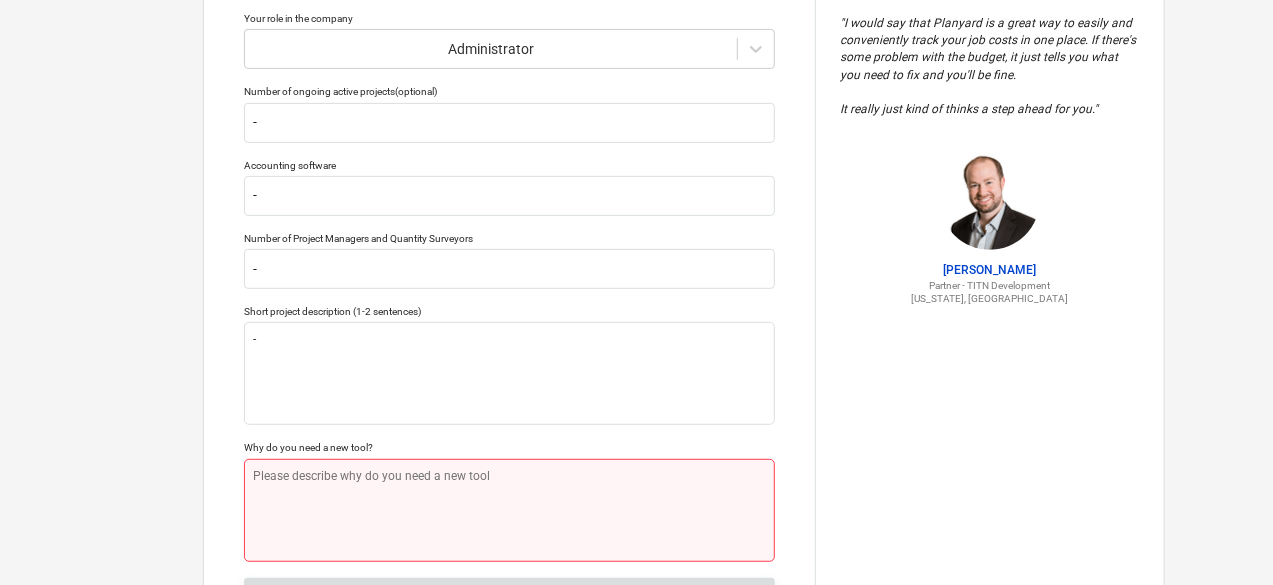 type on "x" 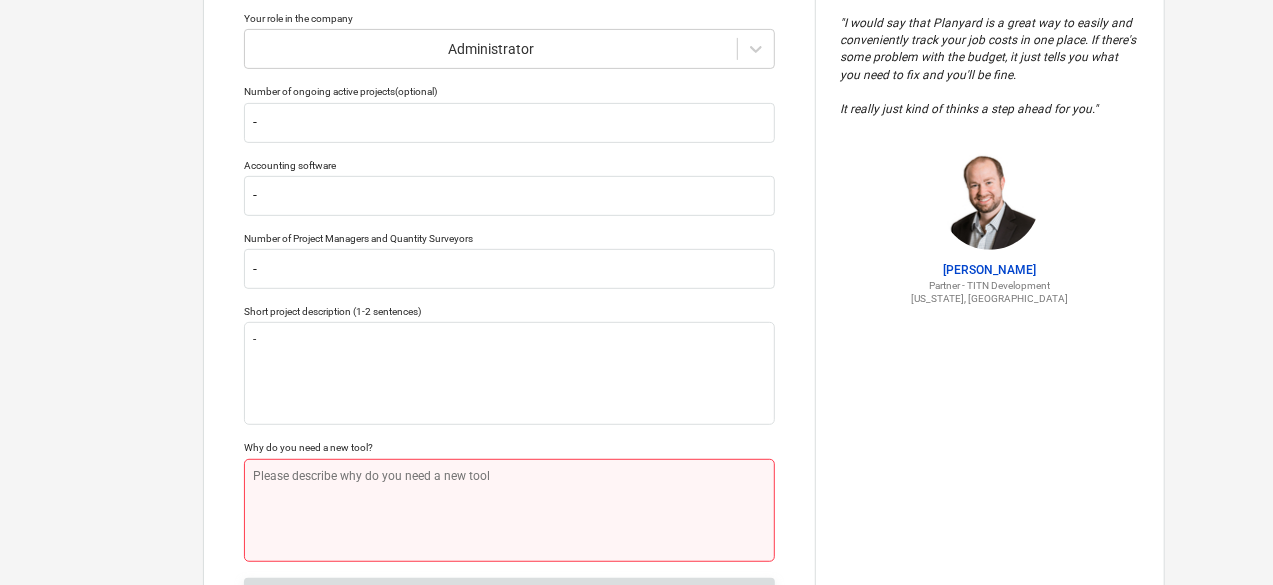 type on "-" 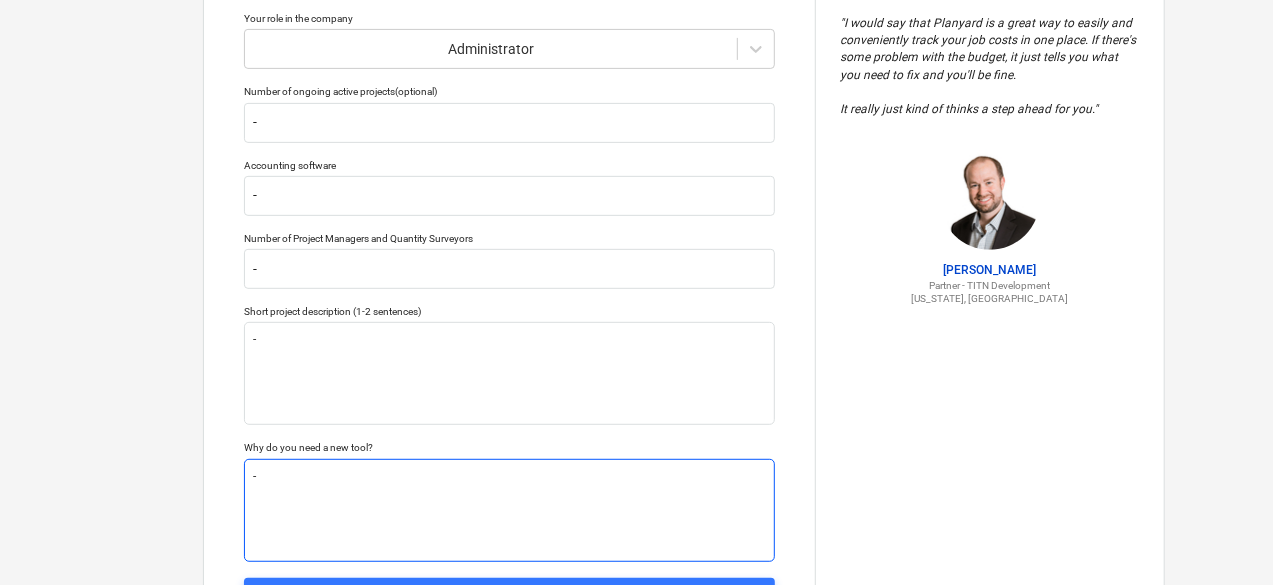 type on "x" 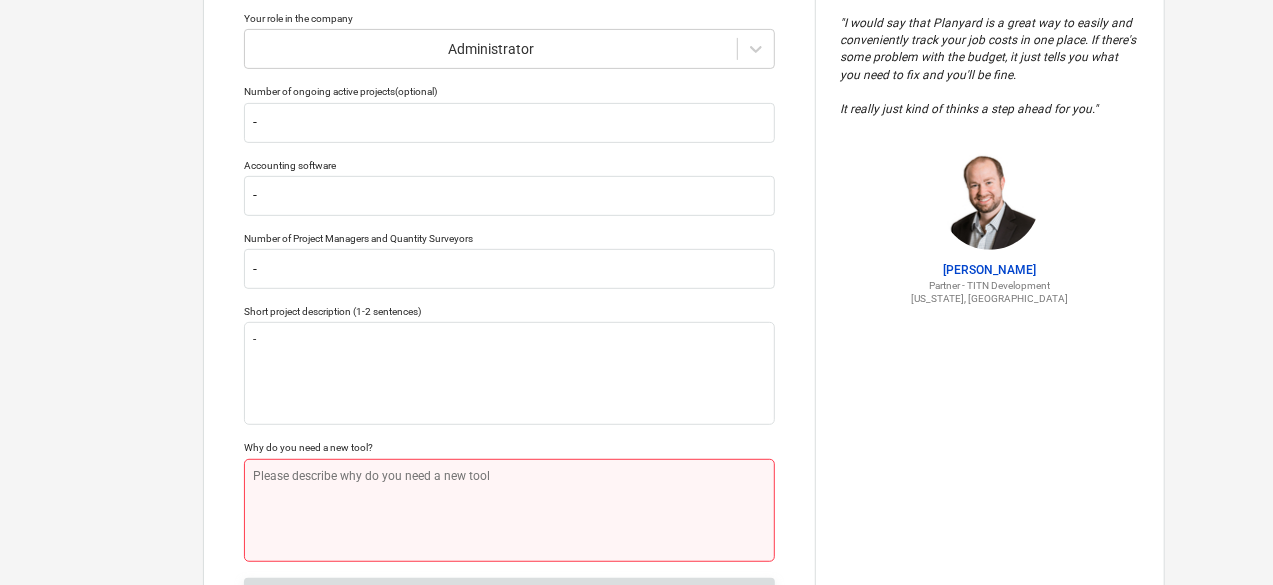type on "x" 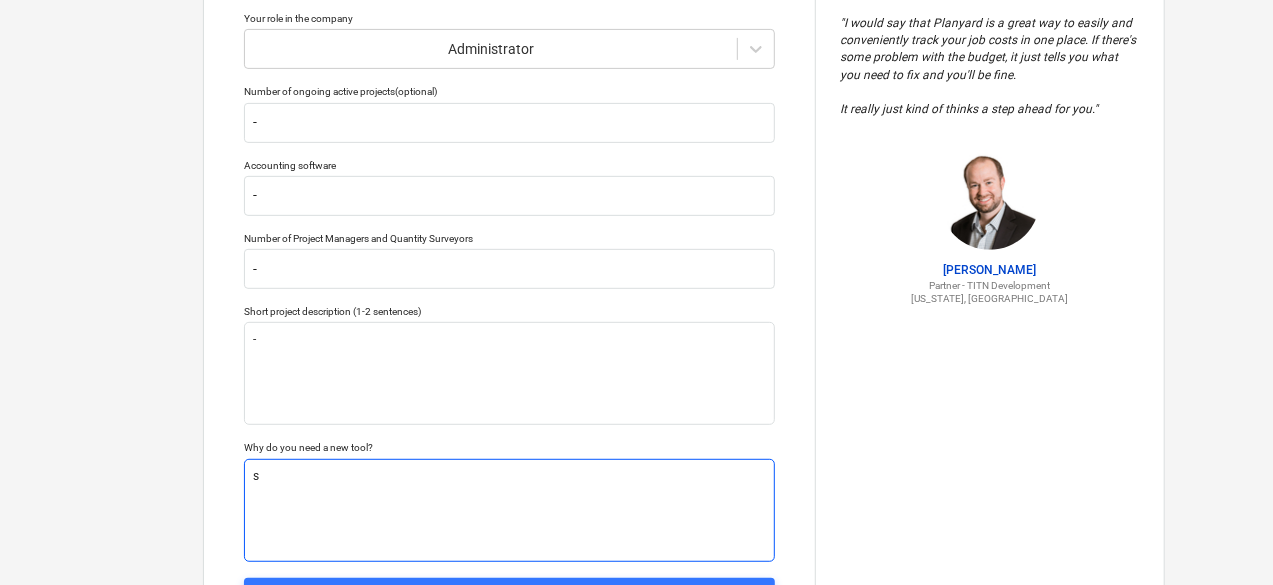 type on "x" 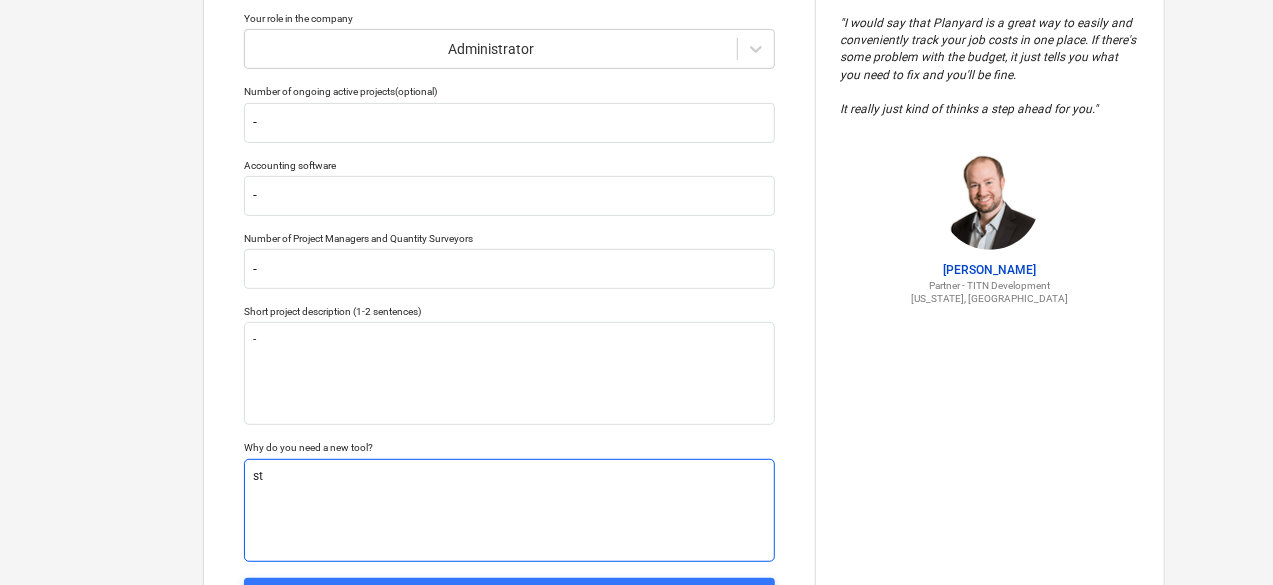 type on "x" 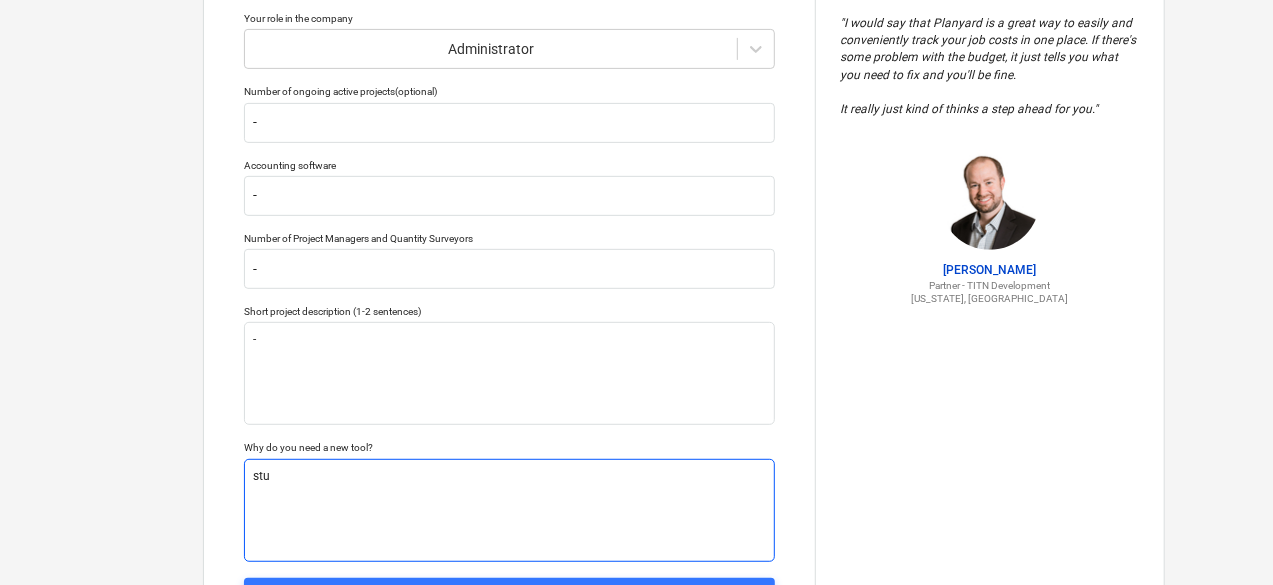 type on "x" 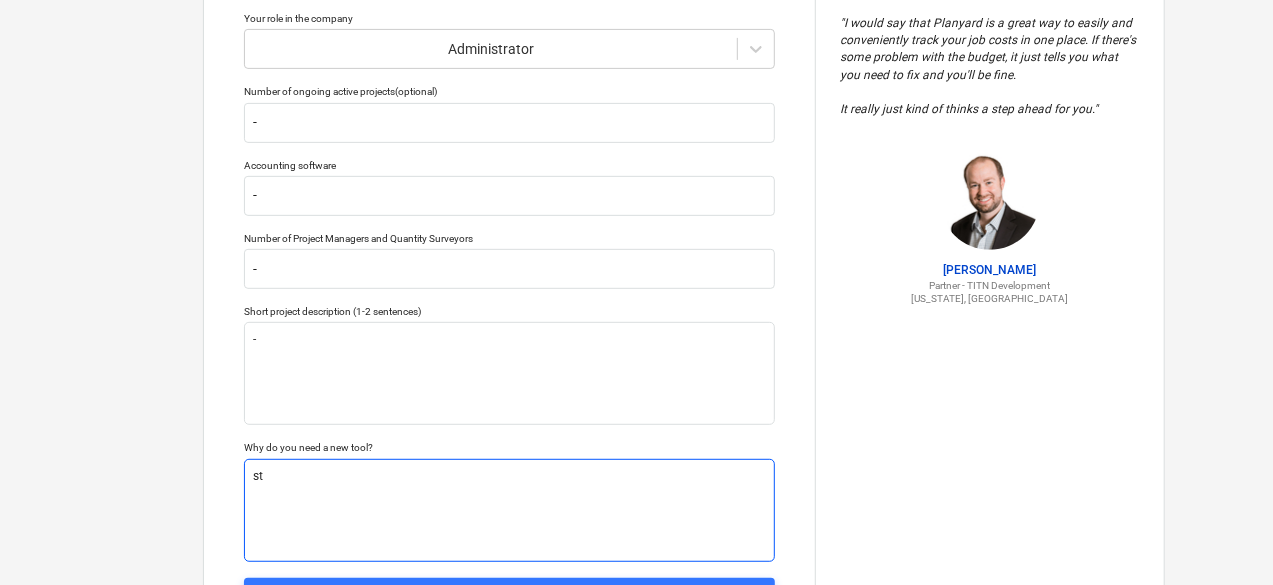 type on "x" 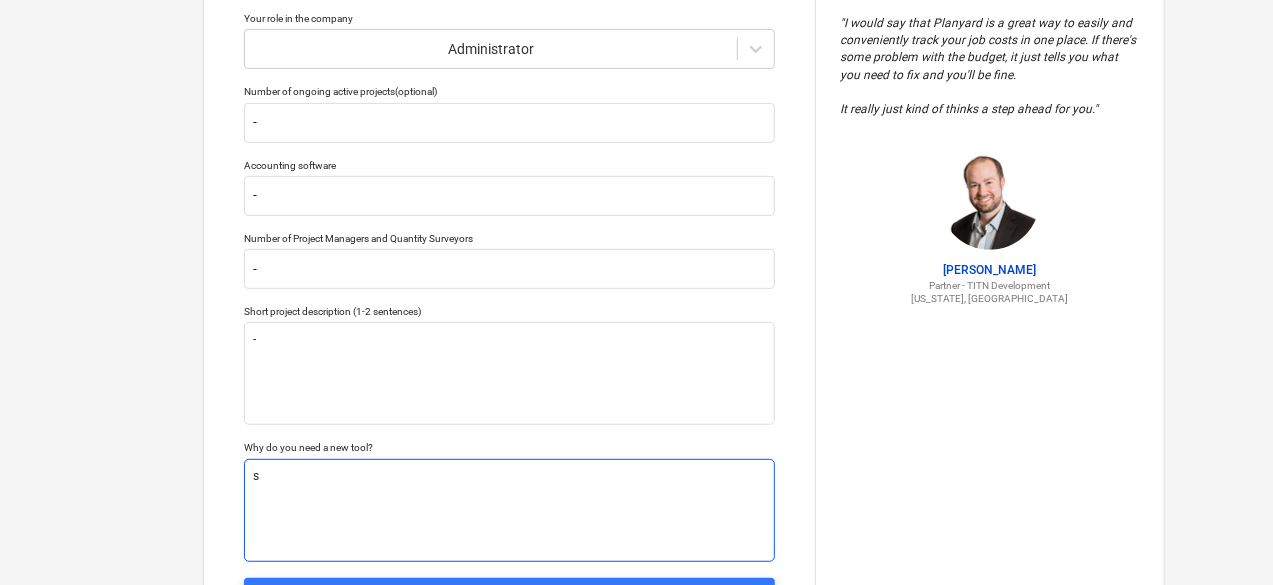 type on "x" 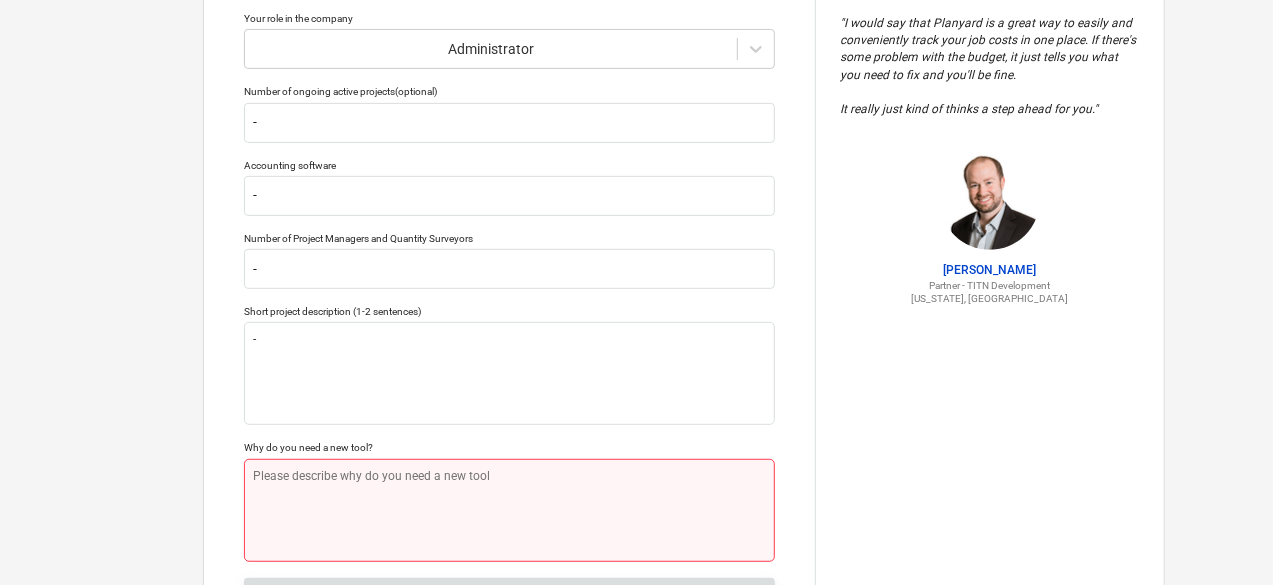 type on "x" 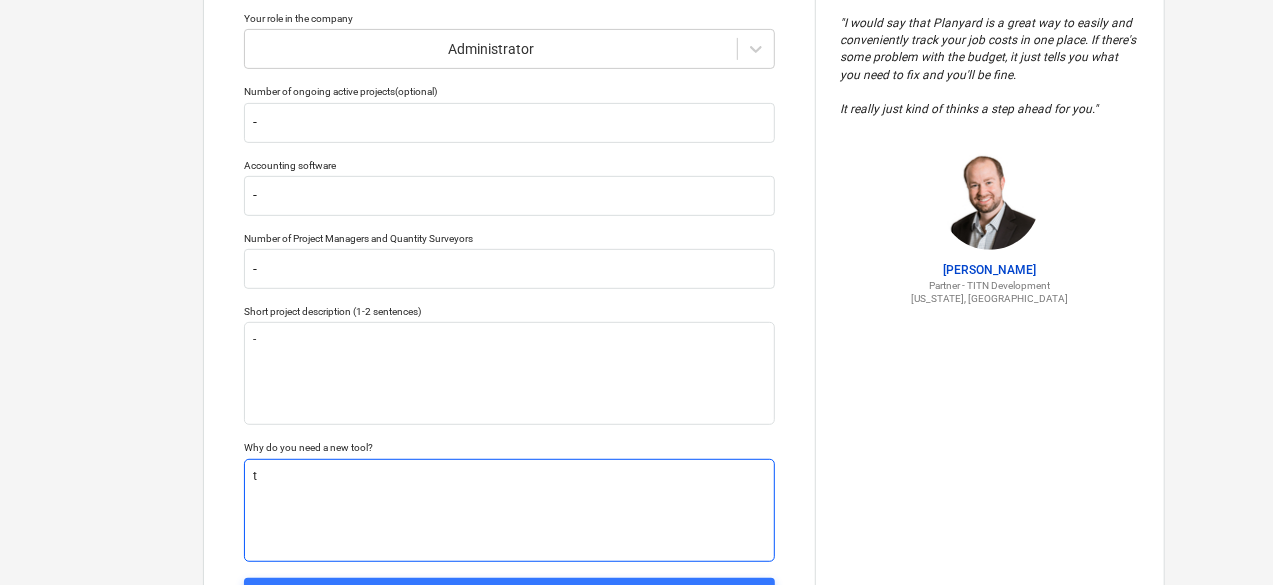 type on "x" 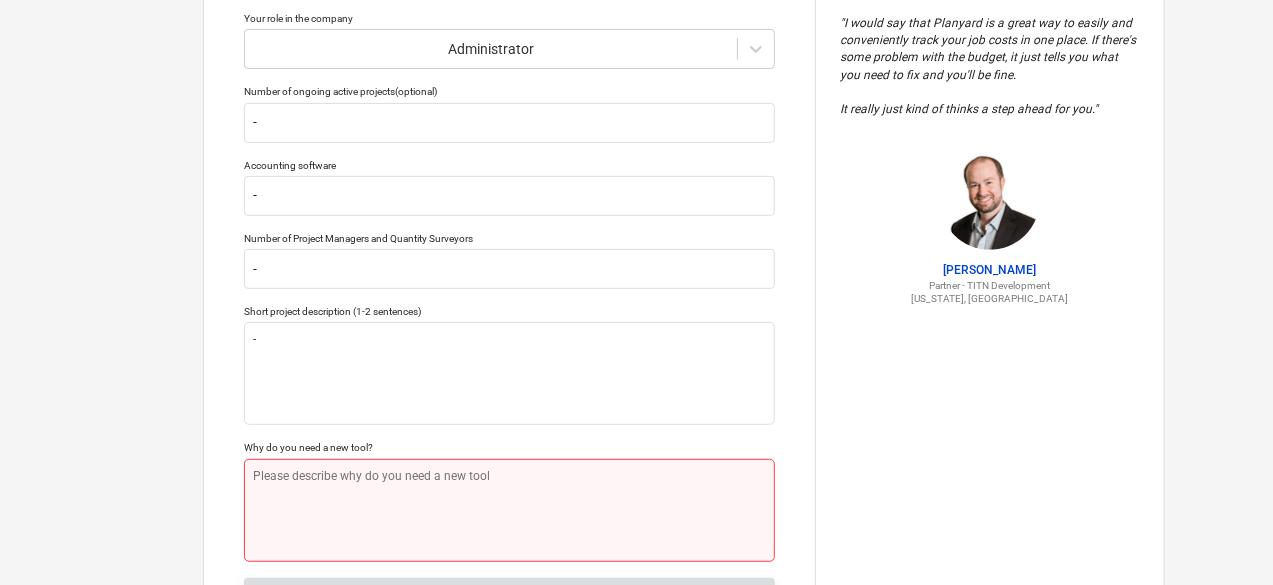 type on "x" 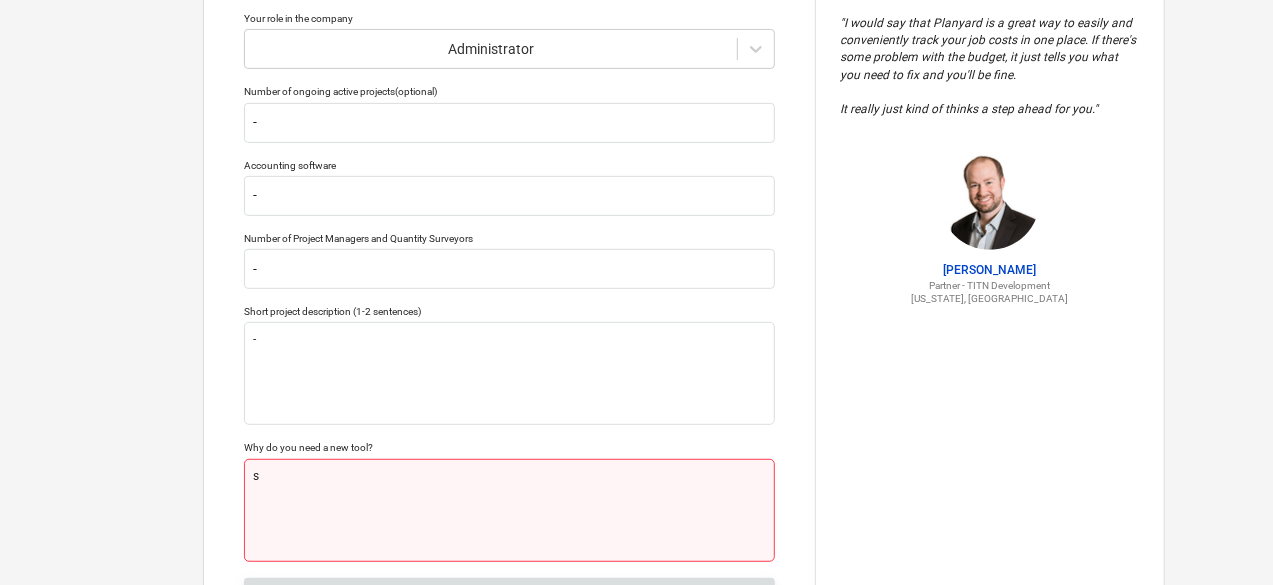 type on "x" 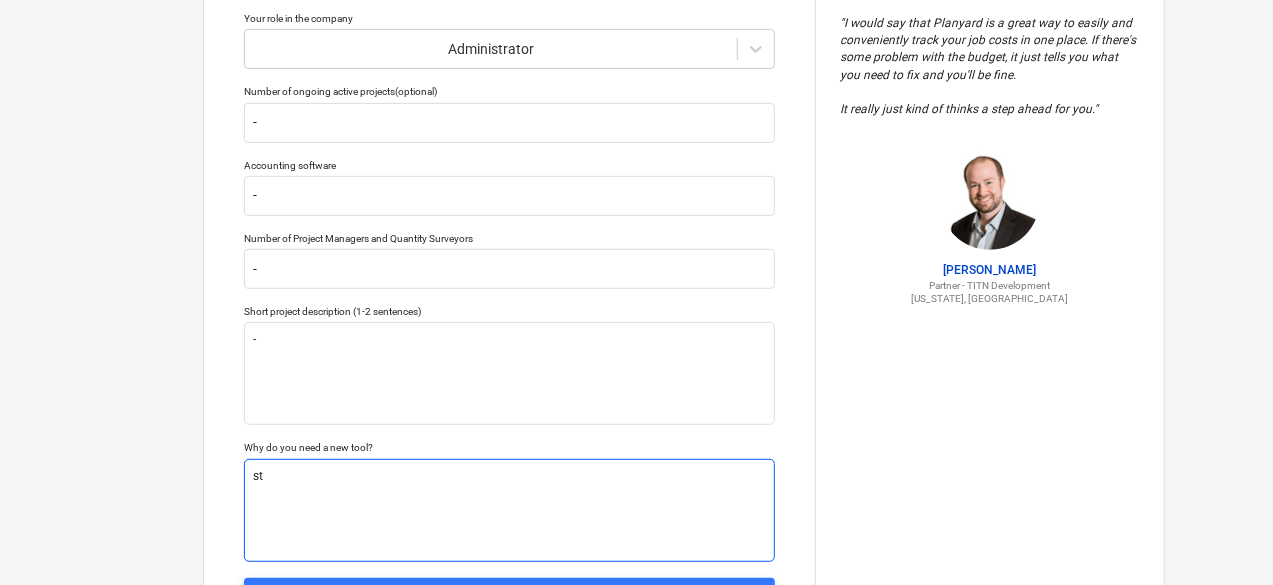 type on "x" 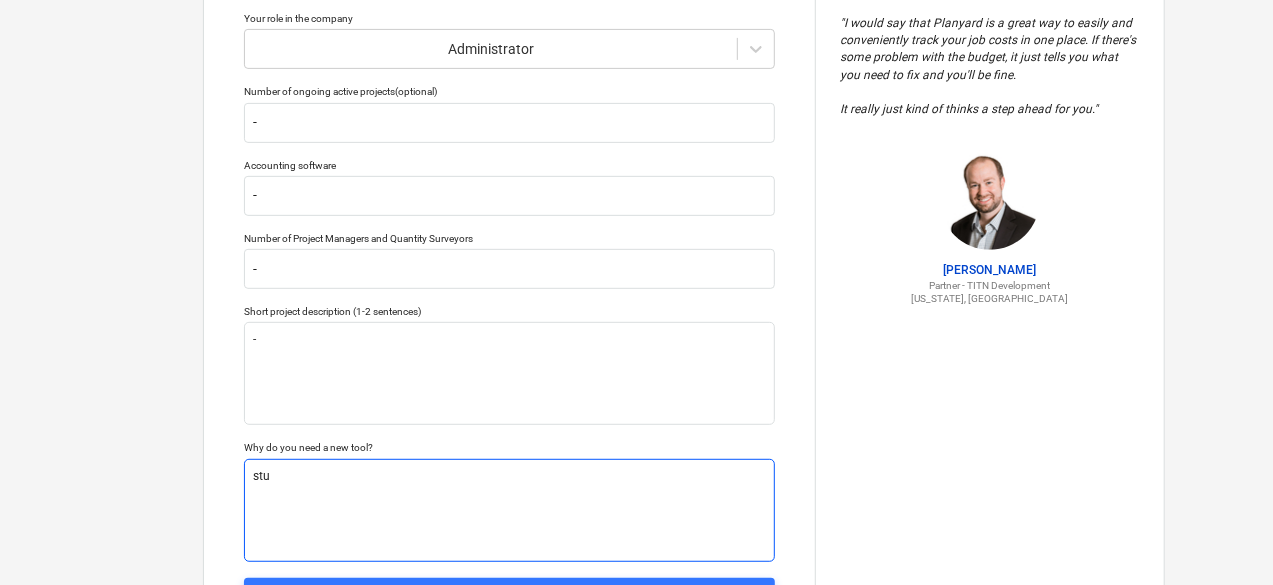 type on "x" 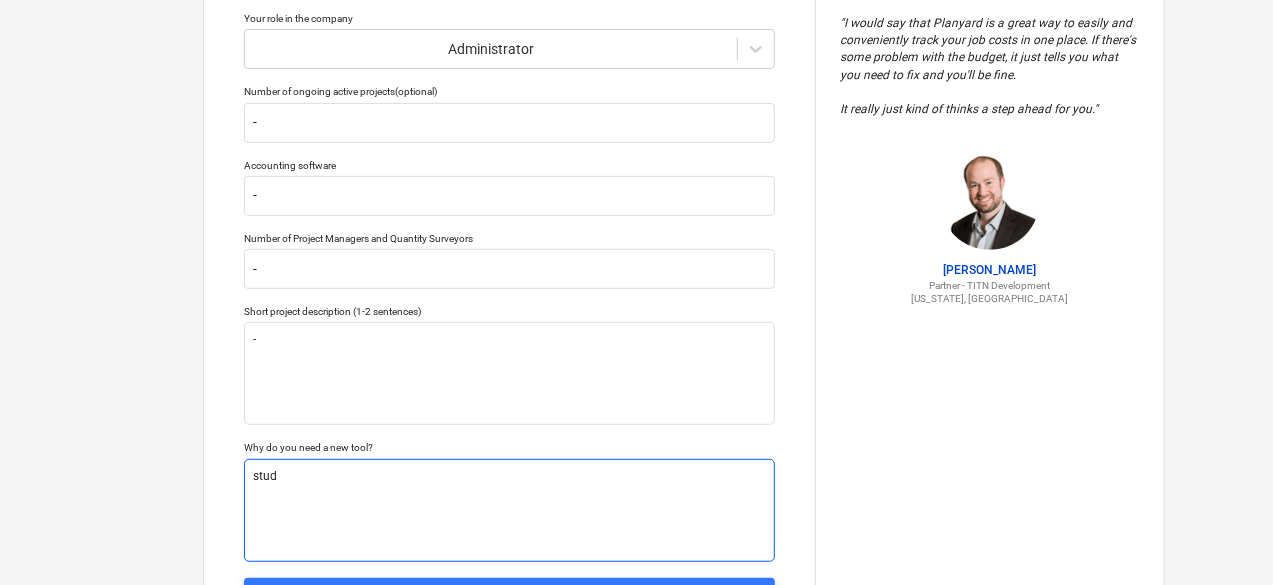 type on "x" 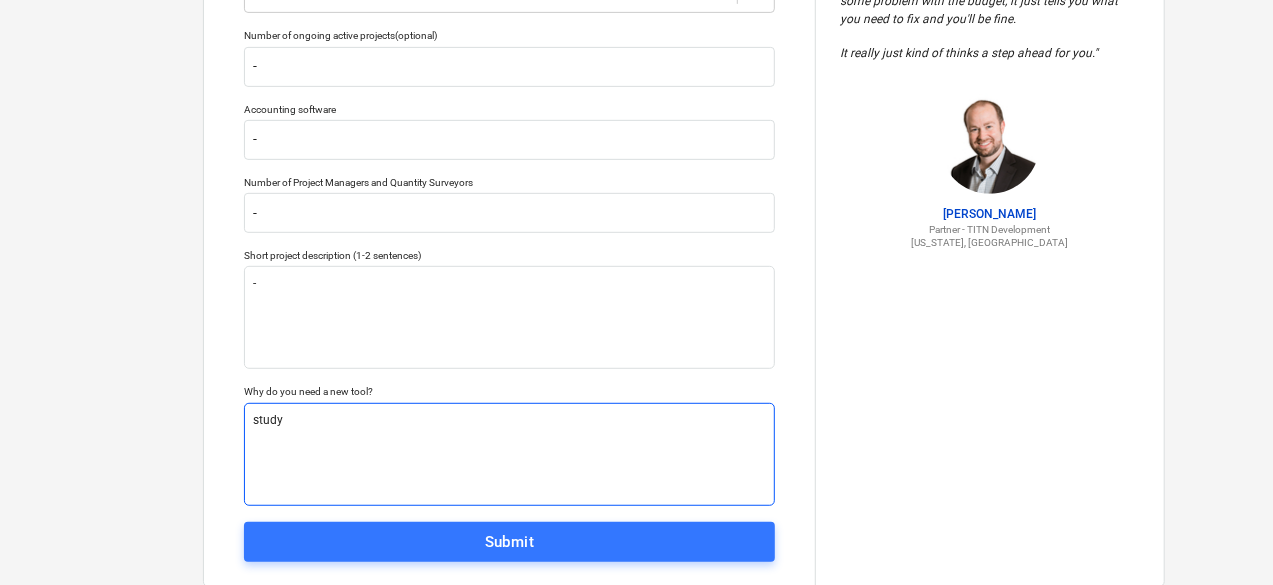 scroll, scrollTop: 473, scrollLeft: 0, axis: vertical 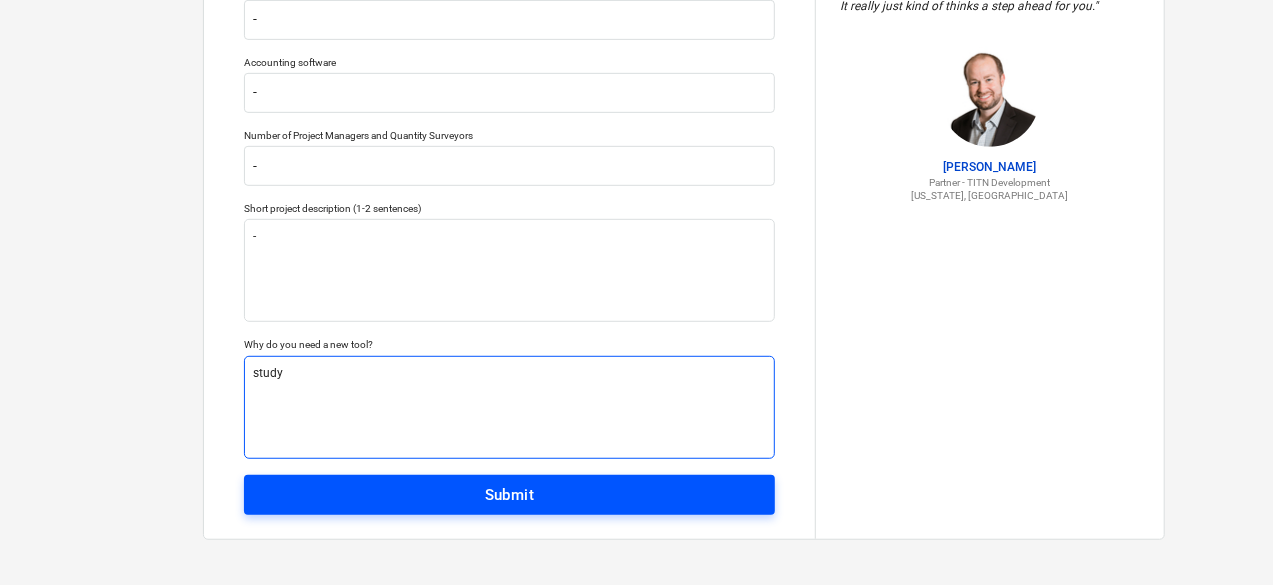 type on "study" 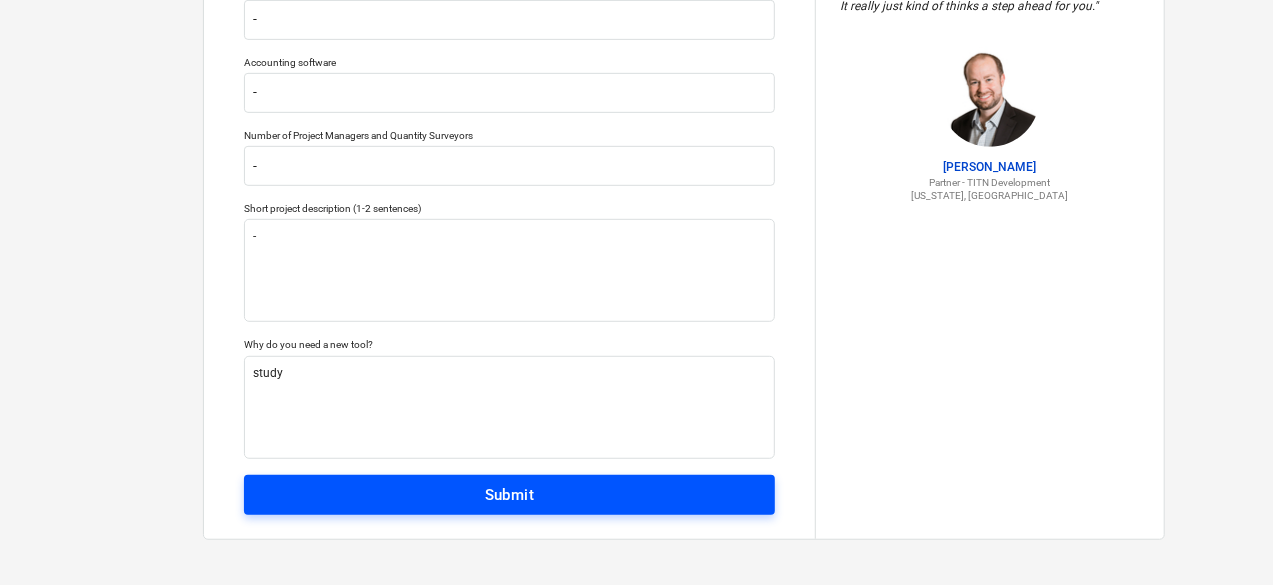 click on "Submit" at bounding box center [509, 495] 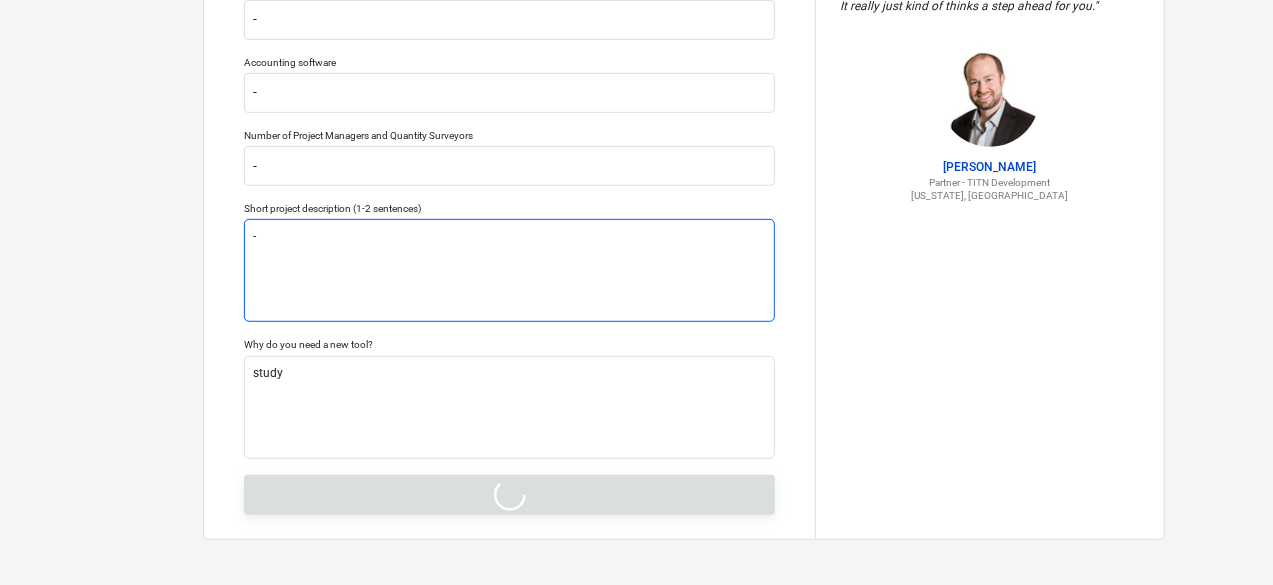 scroll, scrollTop: 173, scrollLeft: 0, axis: vertical 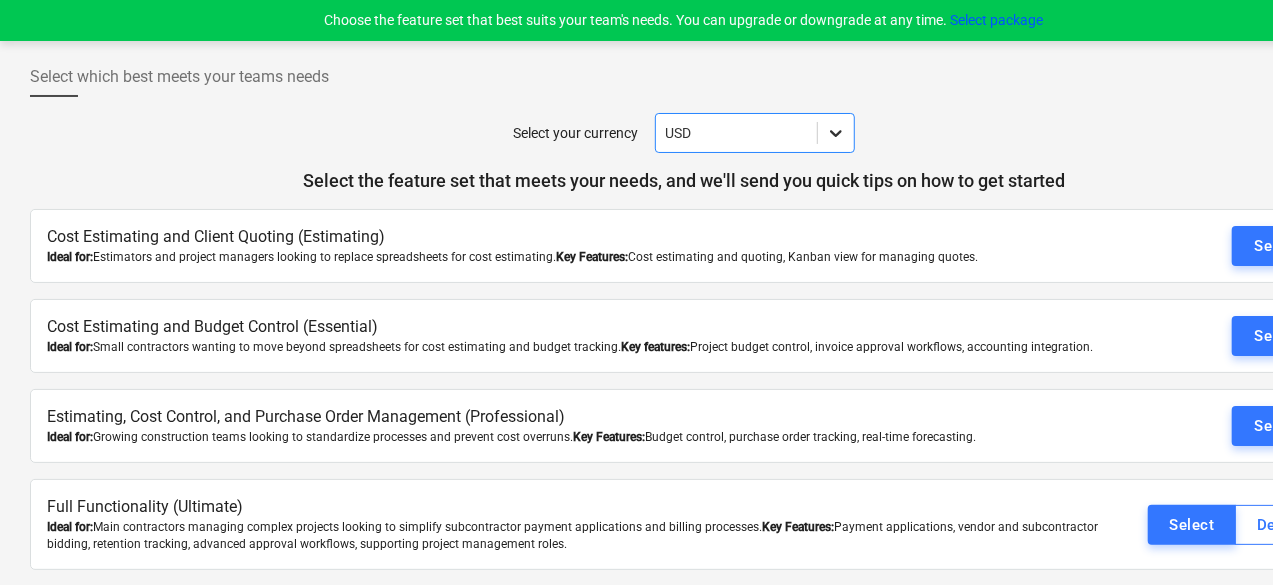 click 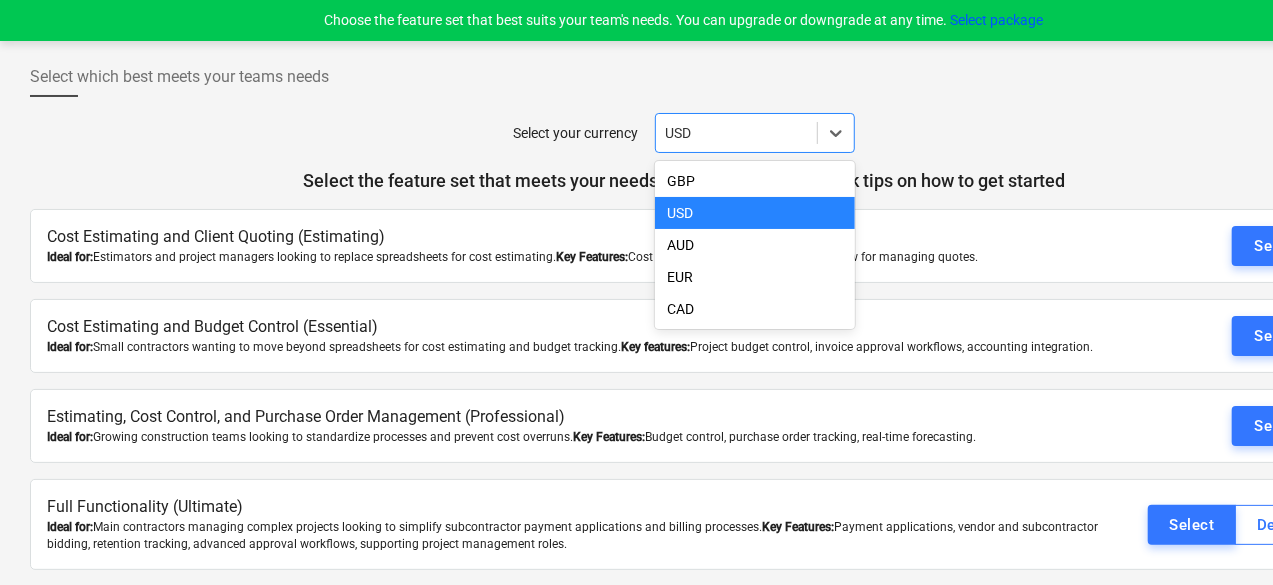 click at bounding box center (736, 133) 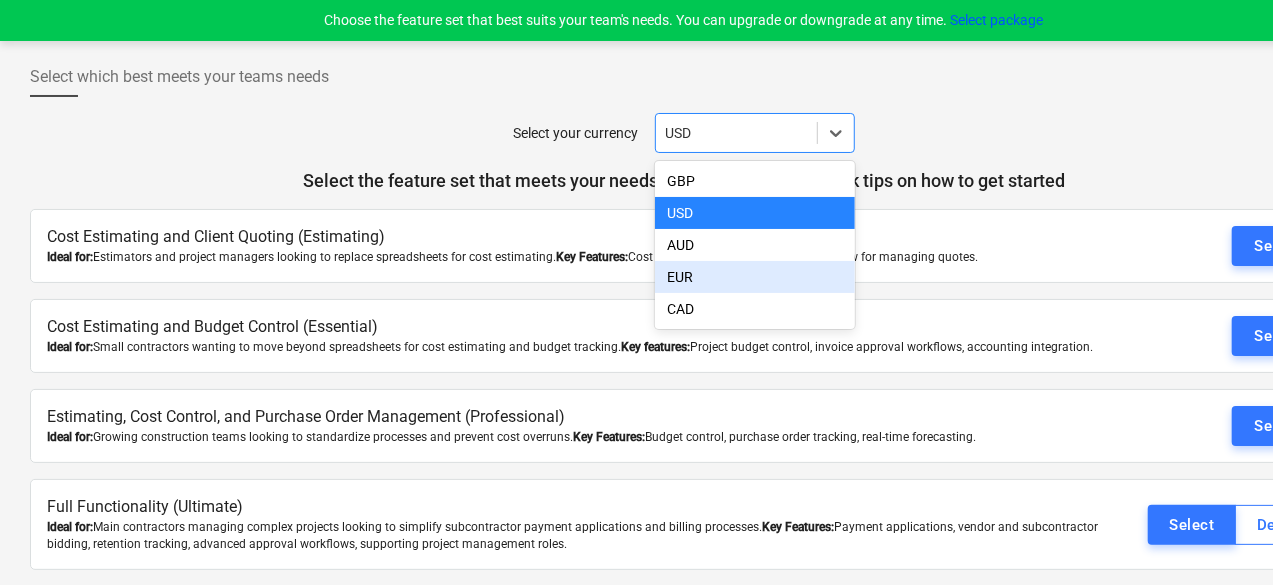 click on "Select your currency option EUR focused, 4 of 5. 5 results available. Use Up and Down to choose options, press Enter to select the currently focused option, press Escape to exit the menu, press Tab to select the option and exit the menu. USD" at bounding box center (684, 133) 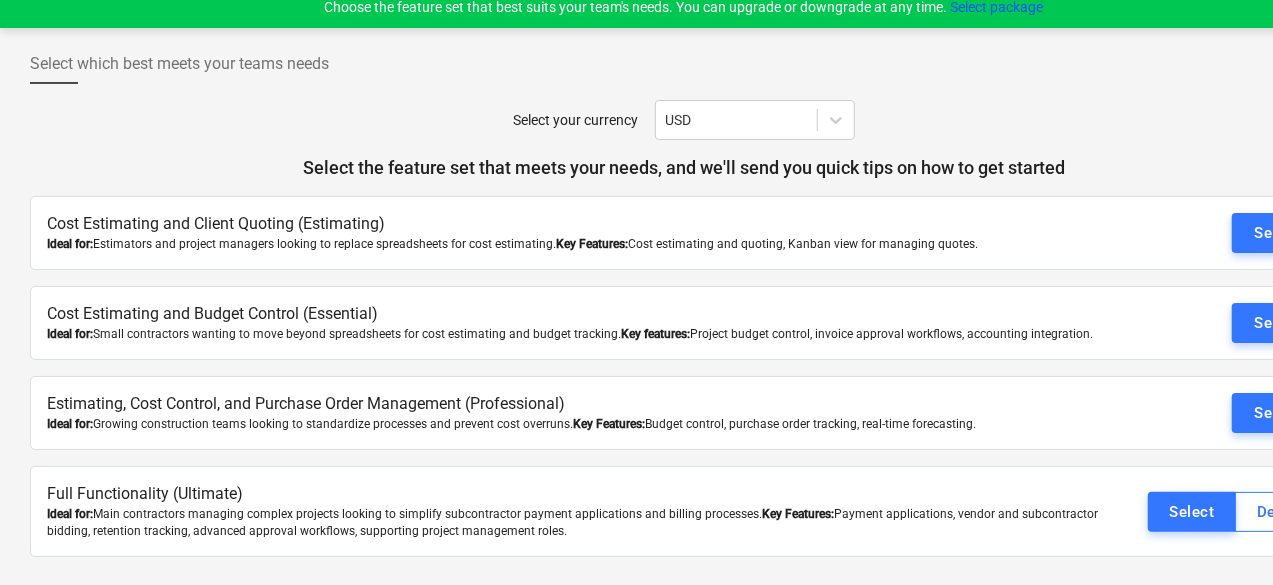 scroll, scrollTop: 19, scrollLeft: 0, axis: vertical 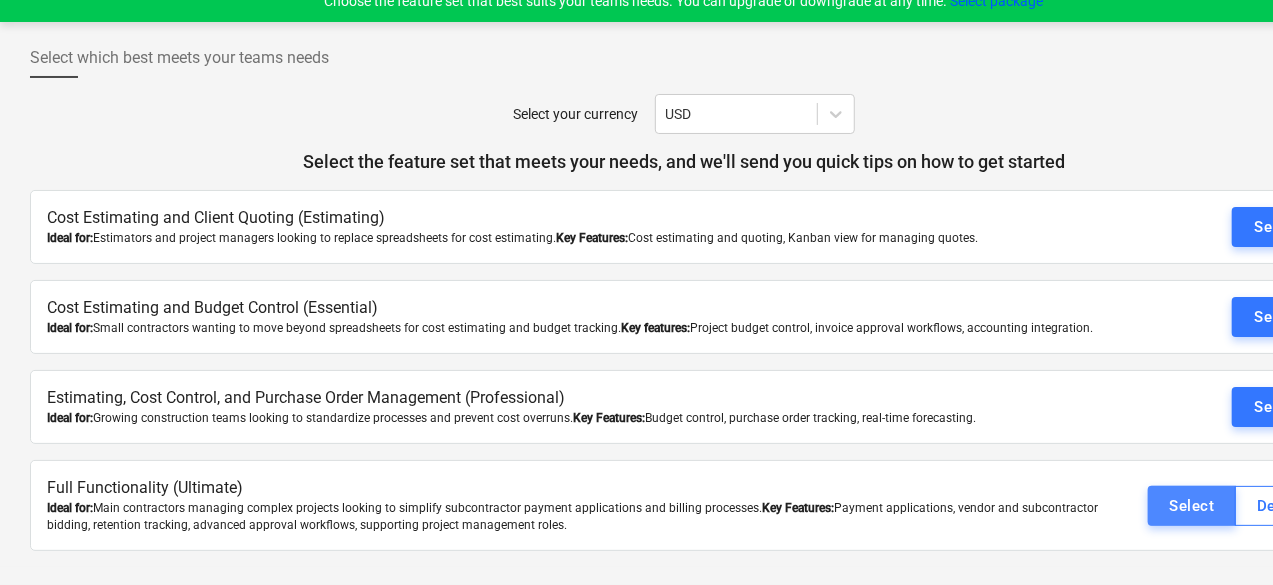 click on "Select" at bounding box center (1192, 506) 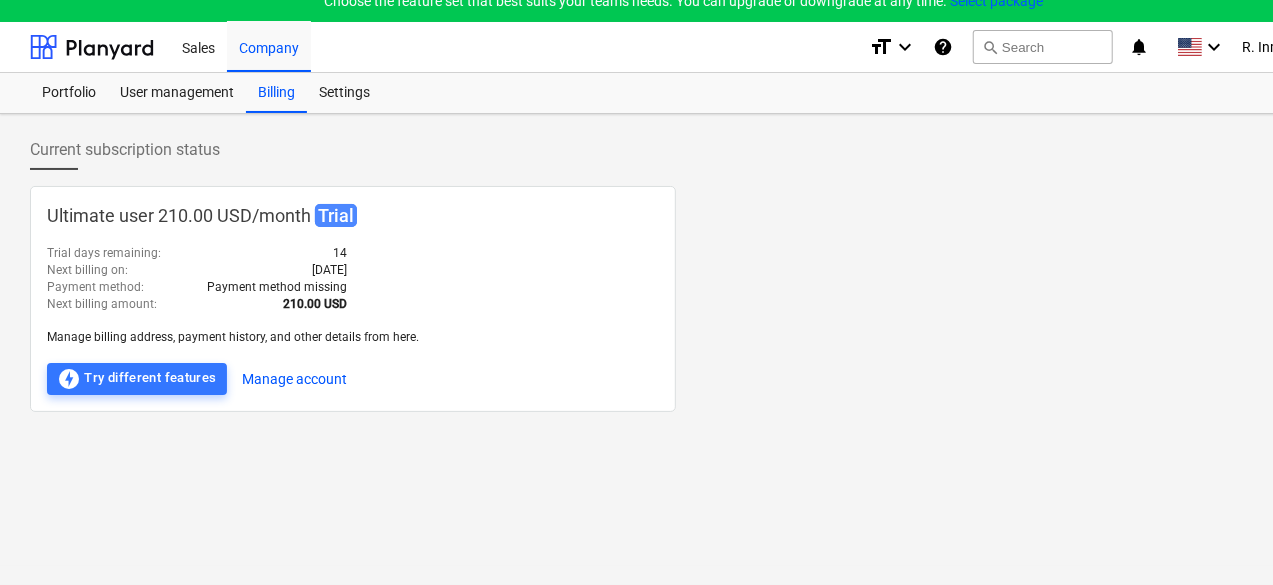 scroll, scrollTop: 19, scrollLeft: 0, axis: vertical 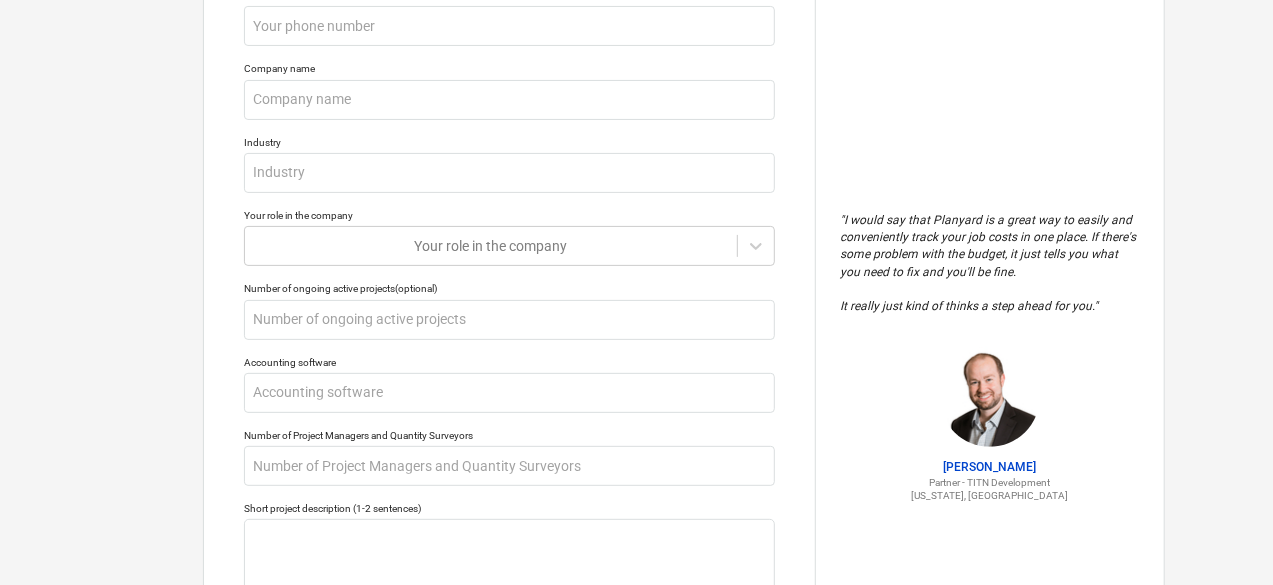 type on "x" 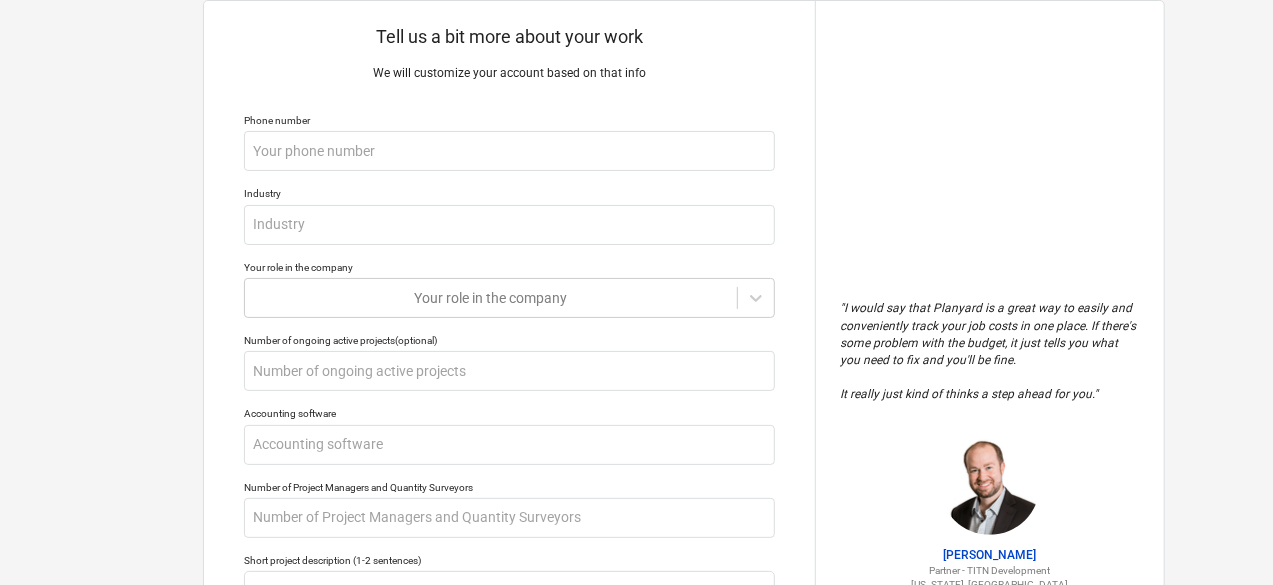 scroll, scrollTop: 0, scrollLeft: 0, axis: both 